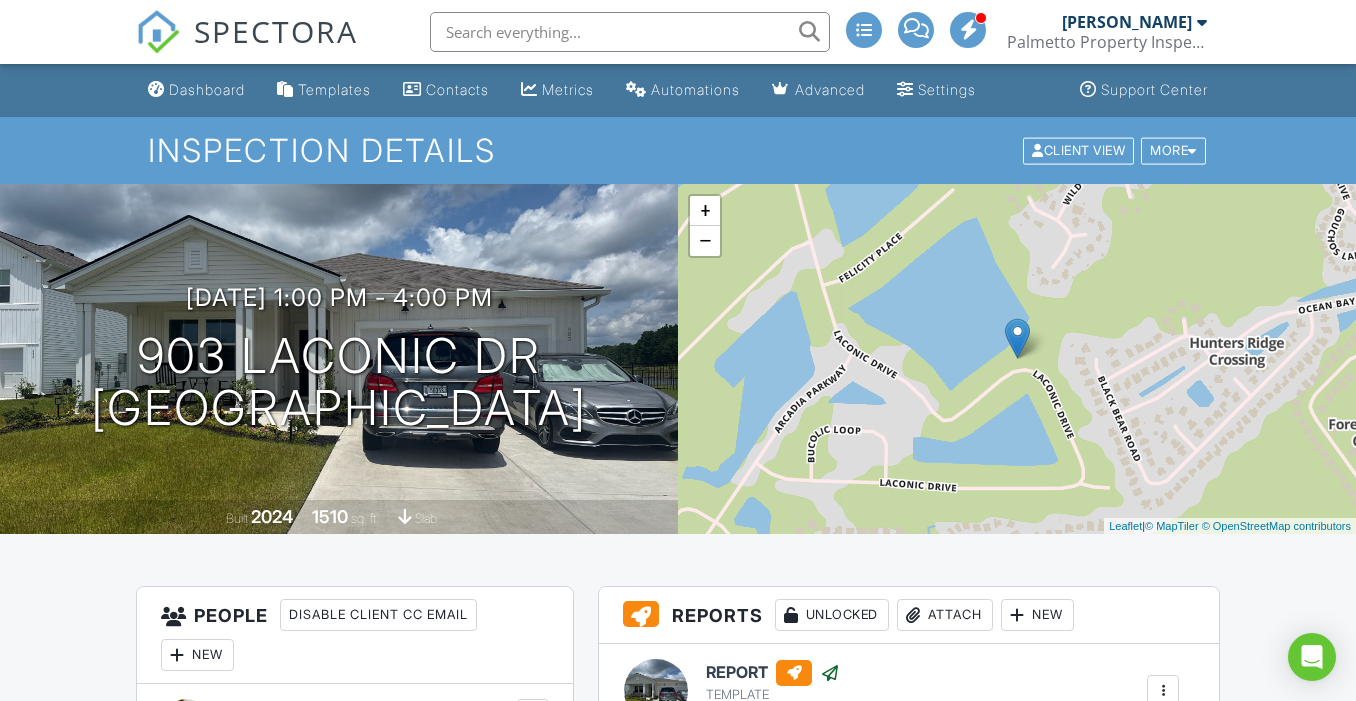 scroll, scrollTop: 0, scrollLeft: 0, axis: both 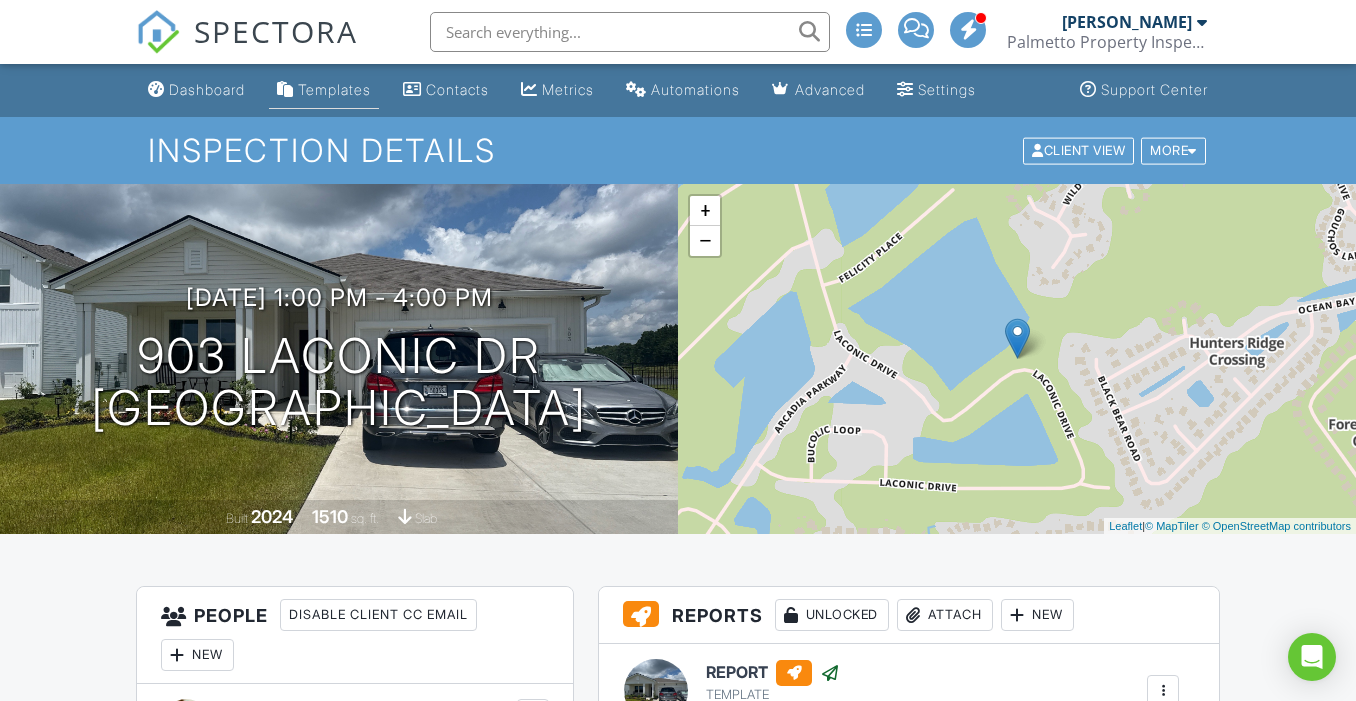 click on "Templates" at bounding box center (334, 89) 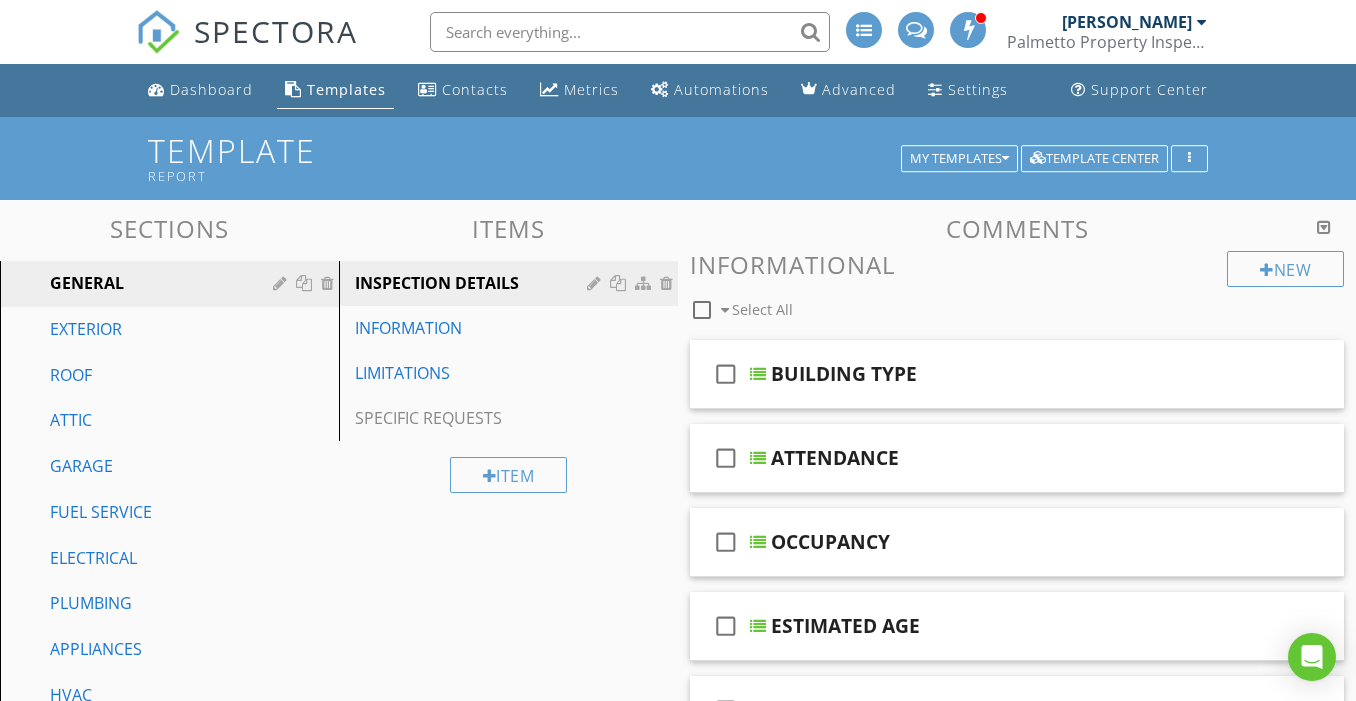 scroll, scrollTop: 0, scrollLeft: 0, axis: both 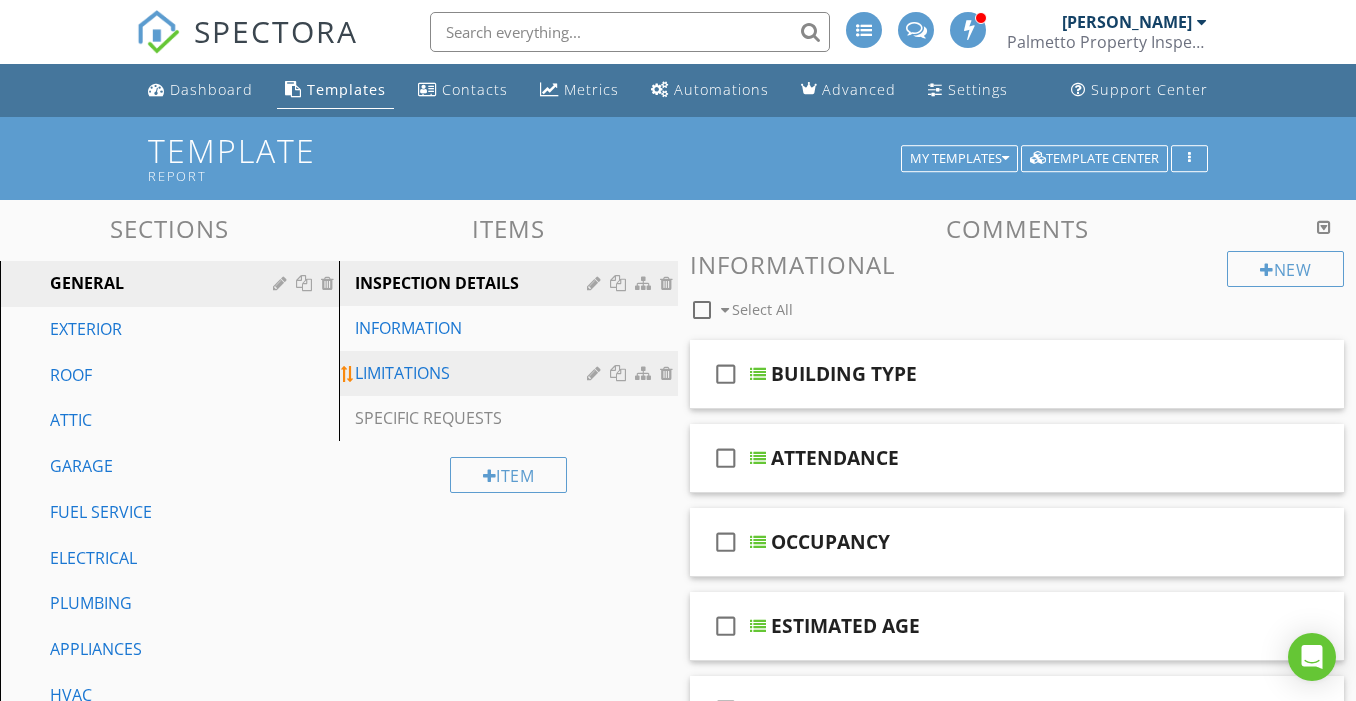 click on "LIMITATIONS" at bounding box center [474, 373] 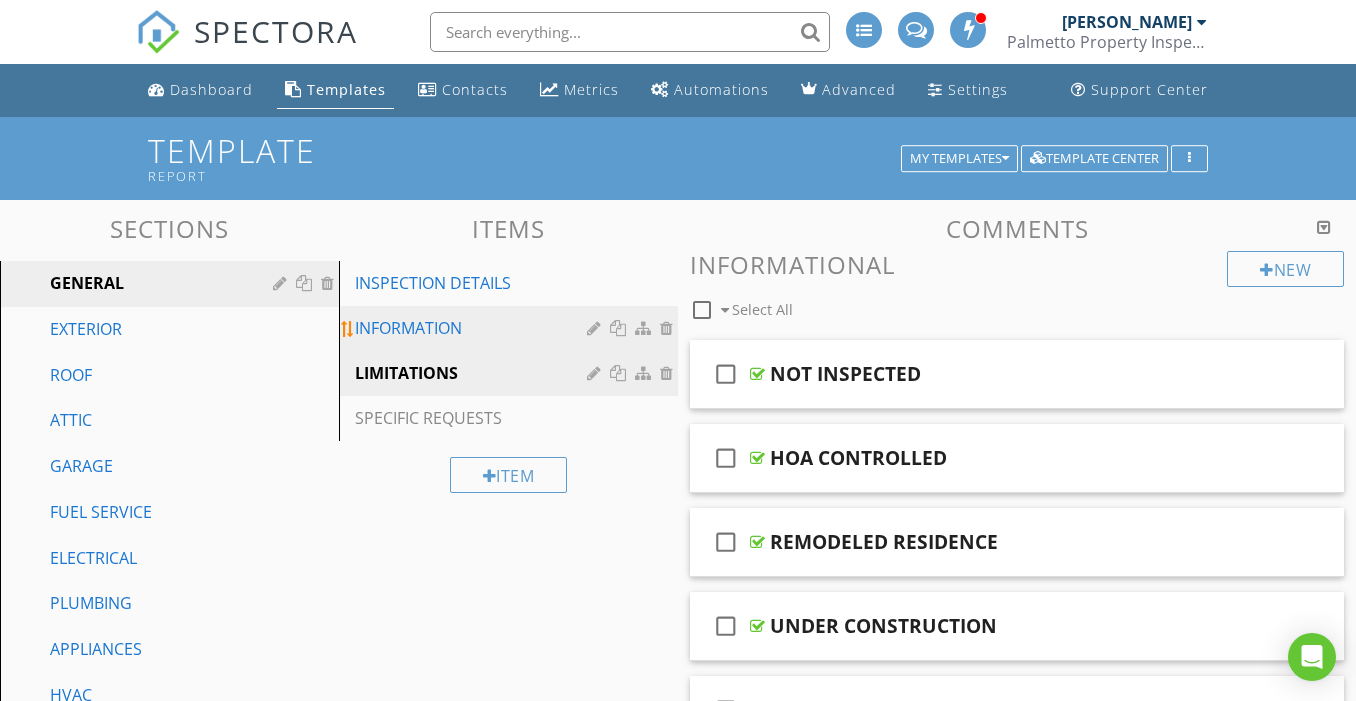 click on "INFORMATION" at bounding box center (474, 328) 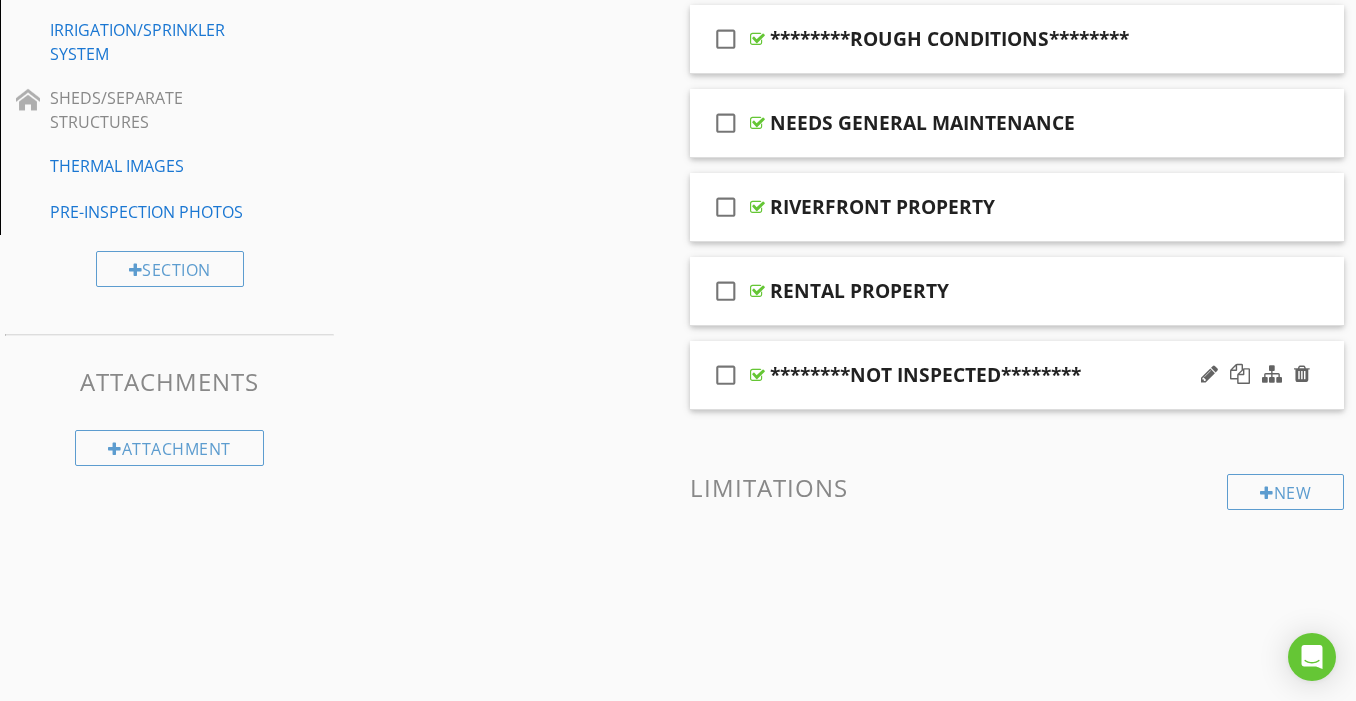 scroll, scrollTop: 1006, scrollLeft: 0, axis: vertical 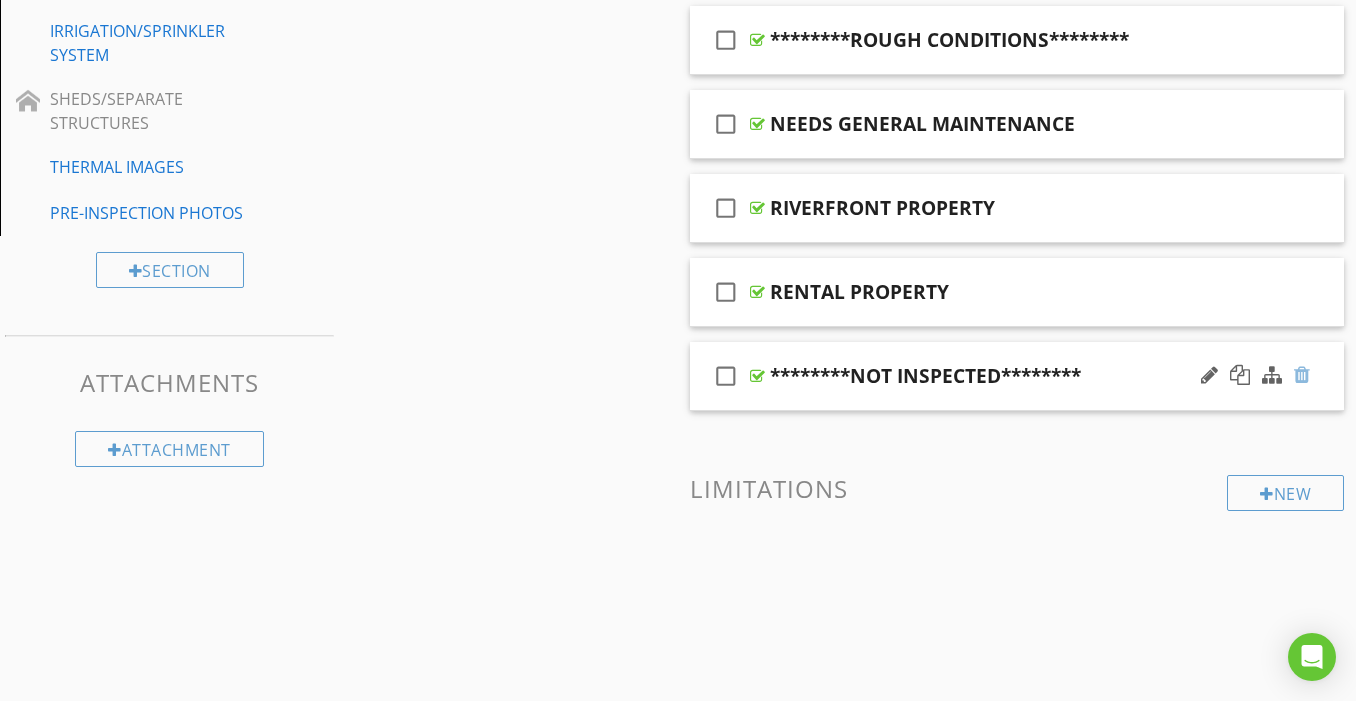 click at bounding box center (1302, 375) 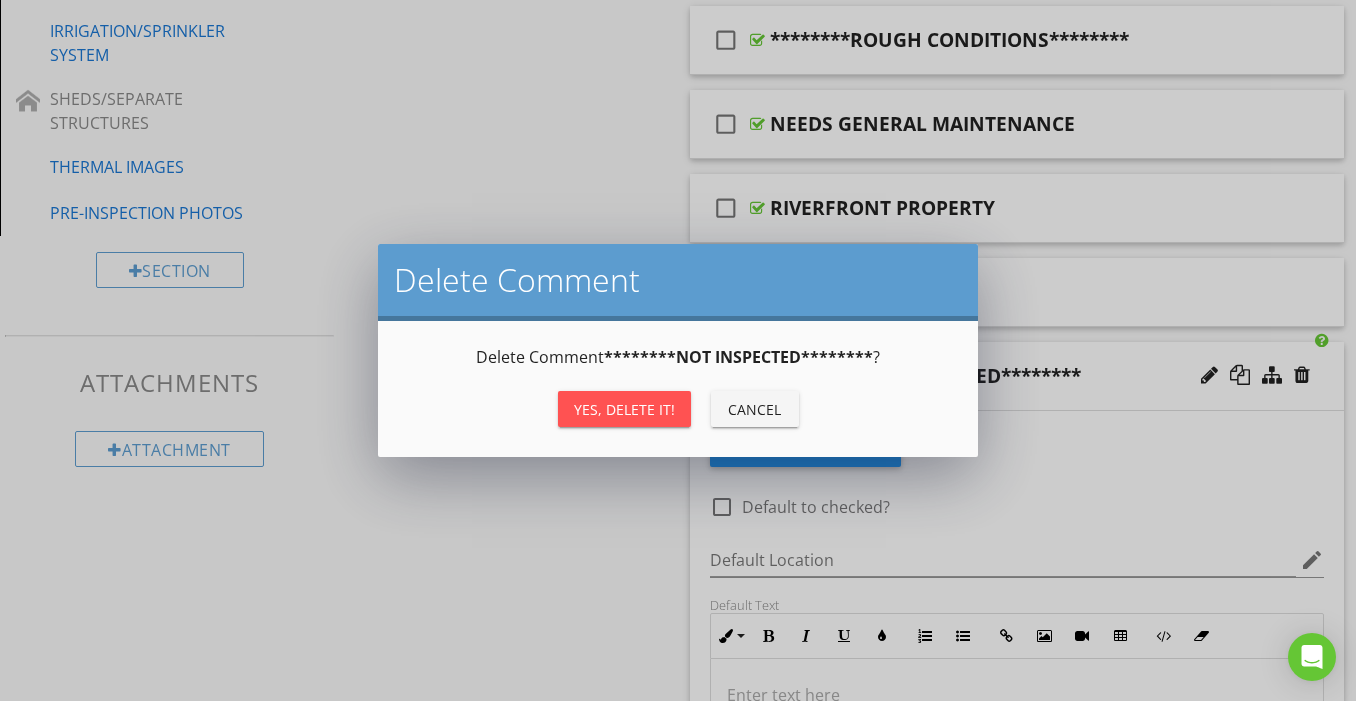 click on "Yes, Delete it!" at bounding box center [624, 409] 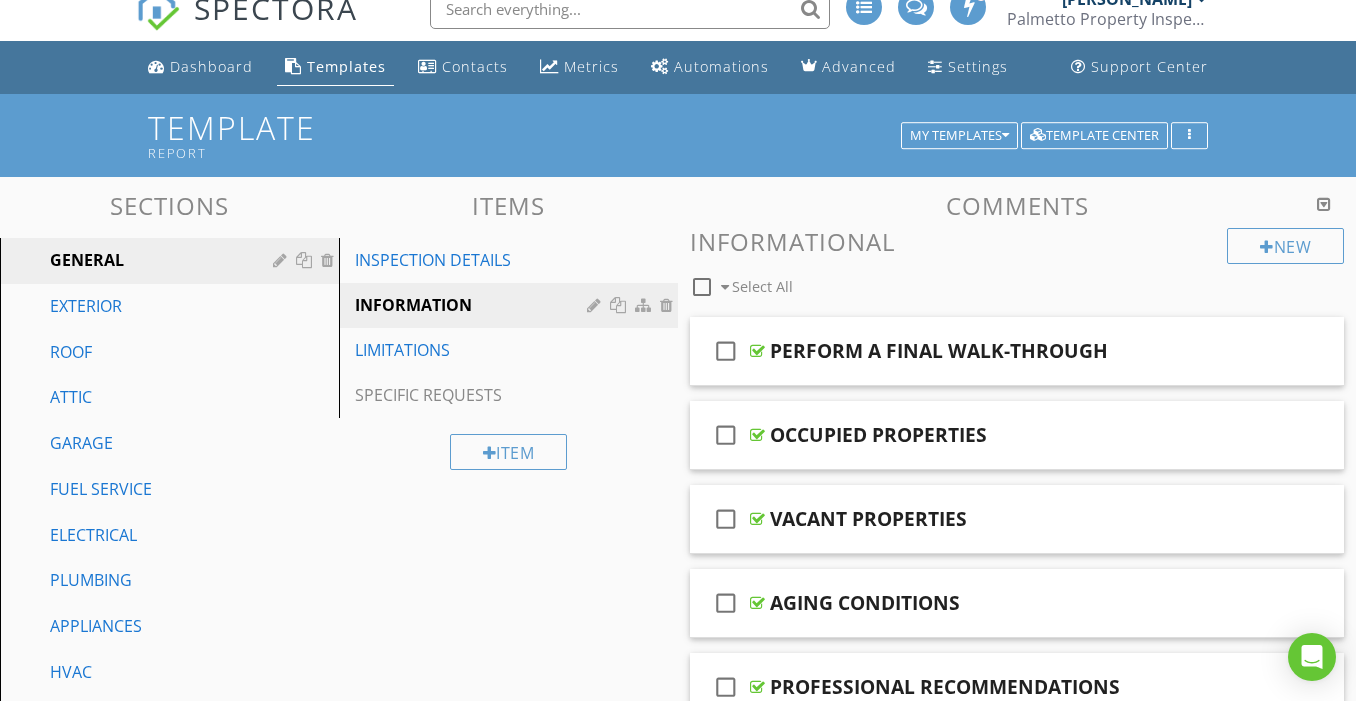 scroll, scrollTop: 9, scrollLeft: 0, axis: vertical 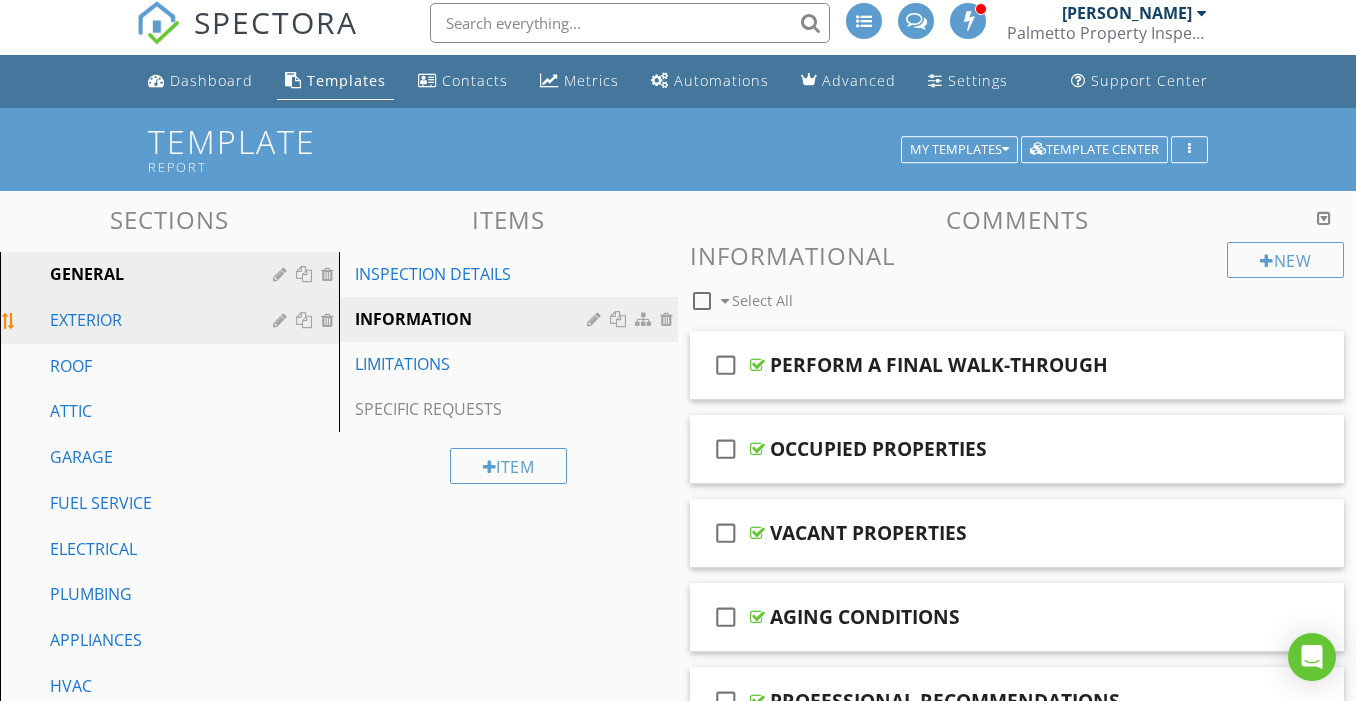 click on "EXTERIOR" at bounding box center (147, 320) 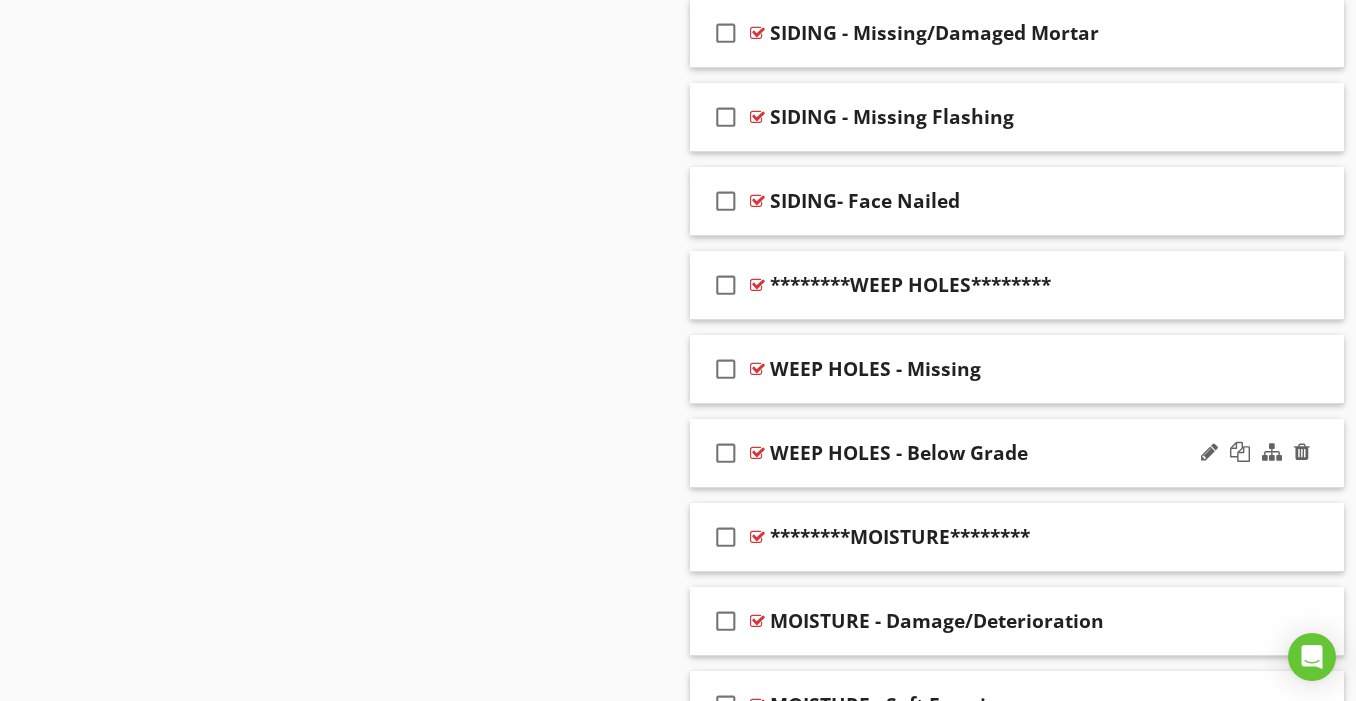 scroll, scrollTop: 2466, scrollLeft: 0, axis: vertical 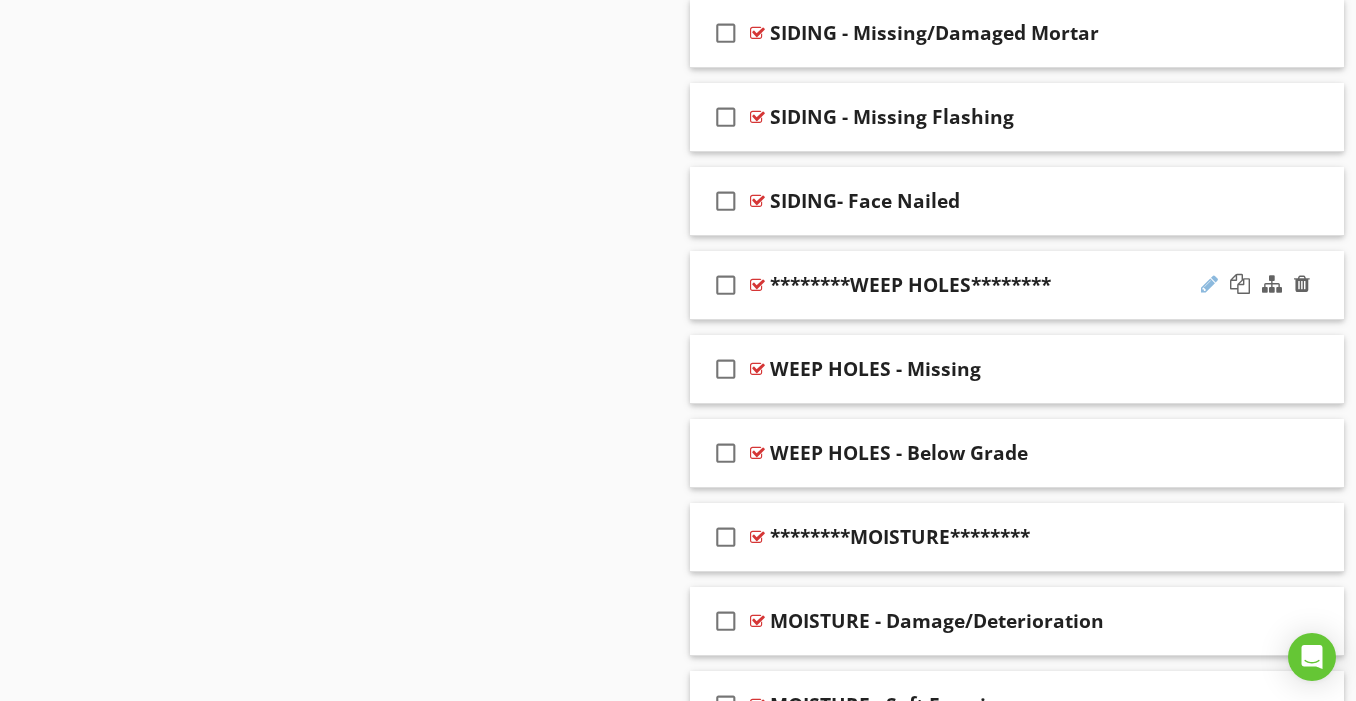 click at bounding box center [1209, 284] 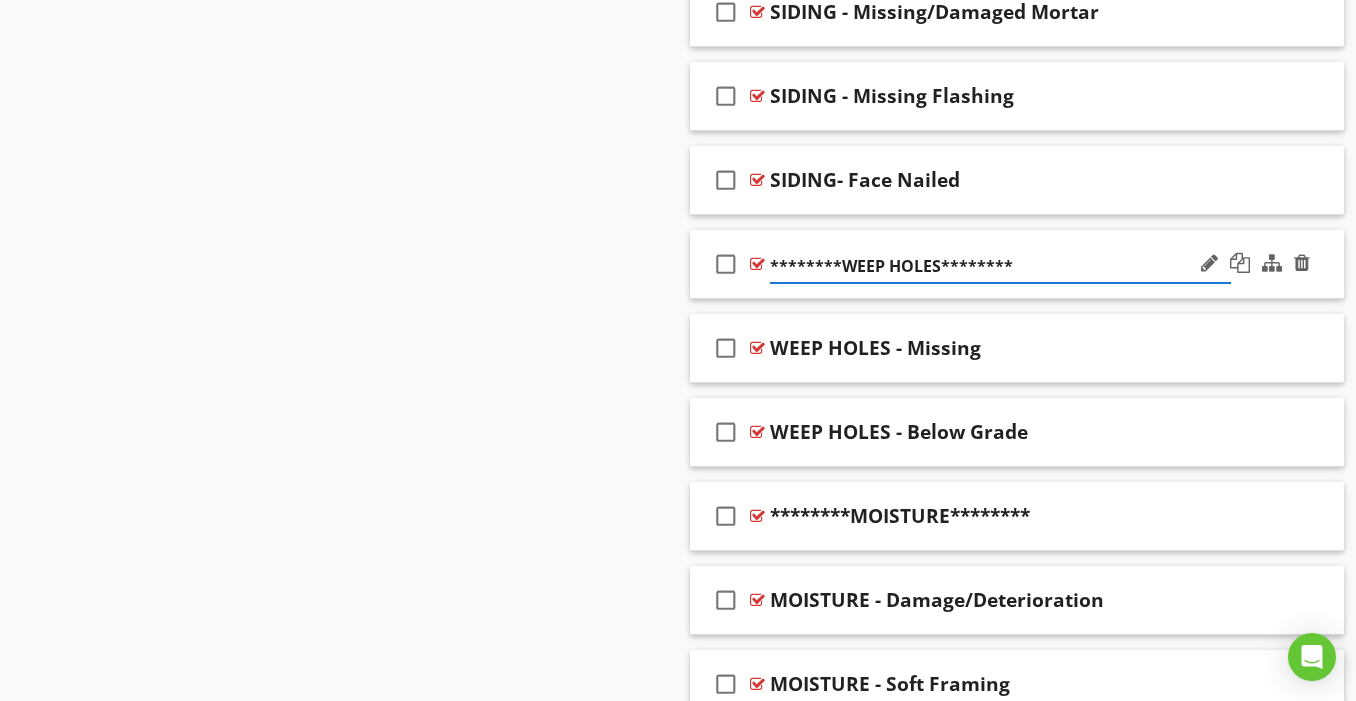 scroll, scrollTop: 2487, scrollLeft: 0, axis: vertical 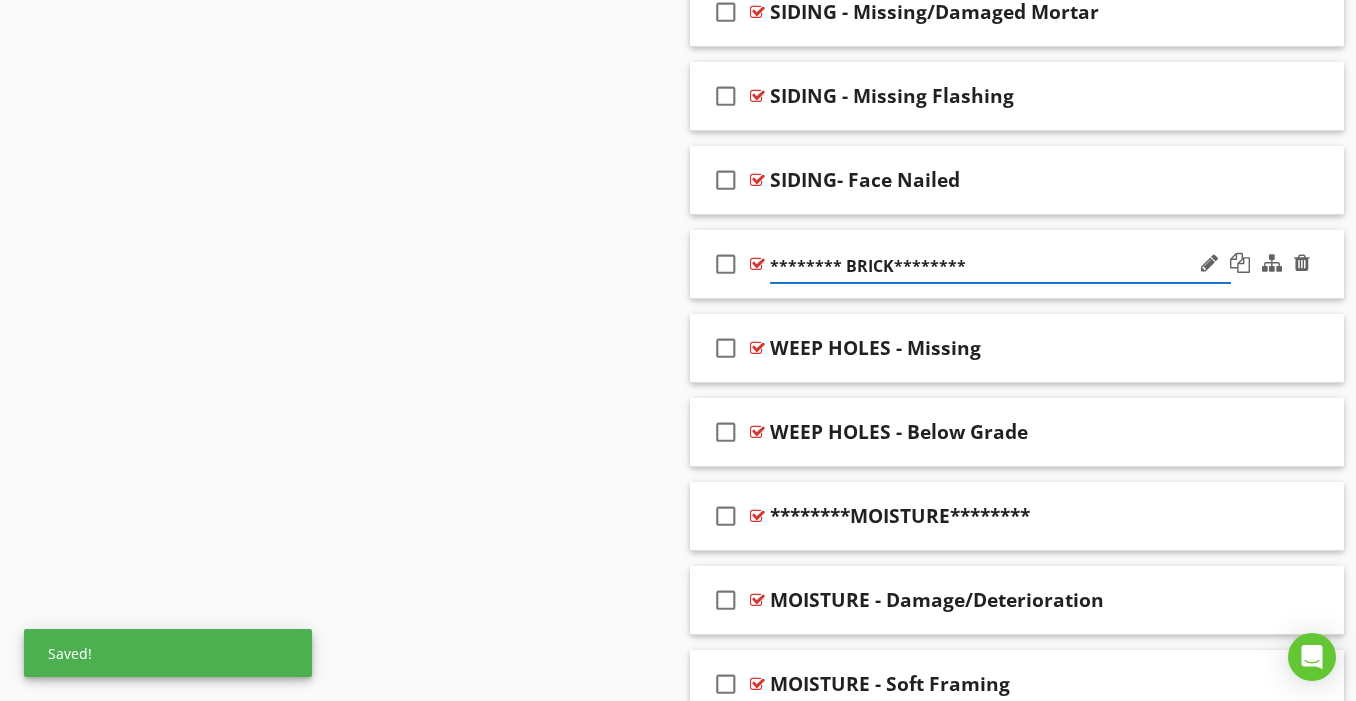 type on "******** BRICK ********" 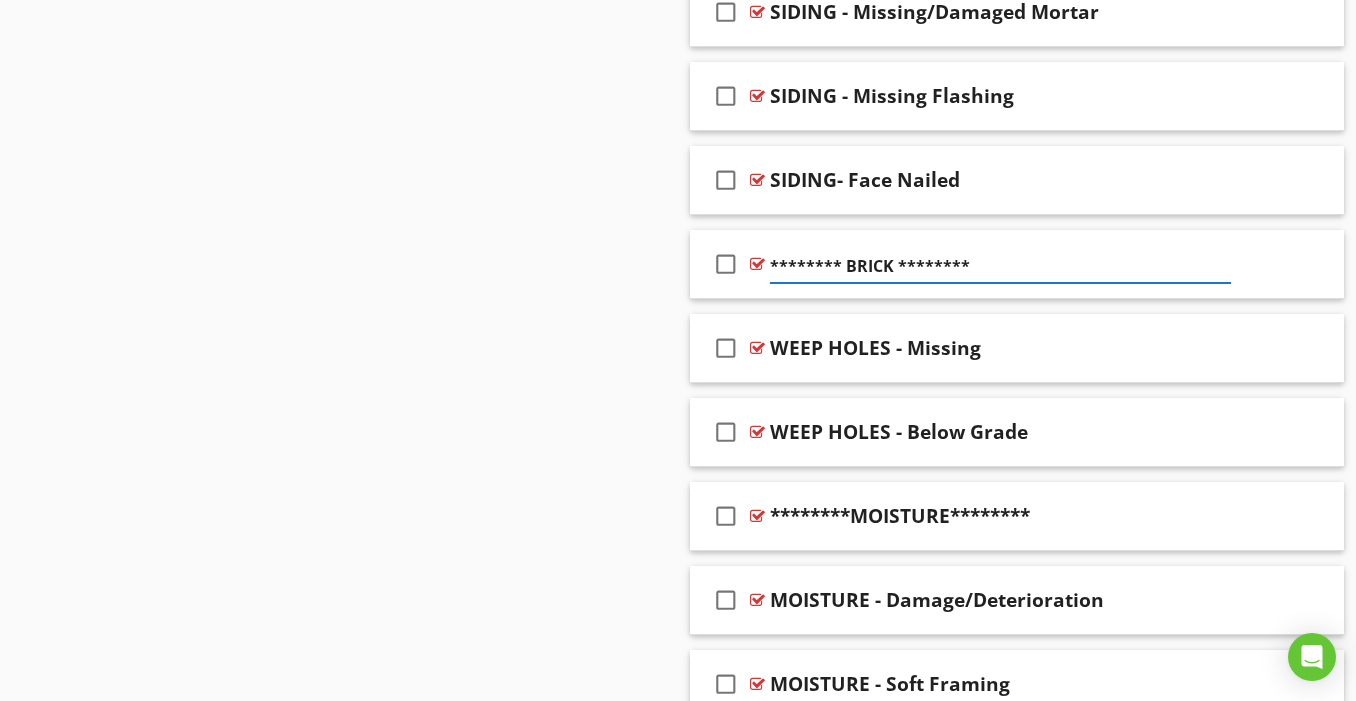 click on "Sections
GENERAL            EXTERIOR           ROOF           ATTIC           GARAGE           FUEL SERVICE           ELECTRICAL           PLUMBING           APPLIANCES           HVAC           INTERIORS           ENVIROMENTAL ANALYSIS           PIER & BEAM/CRAWLSPACE           POOLS & SPAS           WELL INSPECTION           SEWER SYSTEMS SCAN           IRRIGATION/SPRINKLER SYSTEM           SHEDS/SEPARATE STRUCTURES           THERMAL IMAGES           PRE-INSPECTION PHOTOS
Section
Attachments
Attachment
Items
SIDING, TRIM & MATERIALS           GRADING & VEGITATION           WALKWAYS, PATIOS & DRIVEWAYS           FOUNDATION           EXTERIOR DOORS           DOORBELL           GUTTERS            PORCHES, DECKS & ATTACHMENTS           LOG EXTERIOR           VENTS           EXTERIOR CLOSETS           EXTERIOR SHOWER           GENERATOR
Comments" at bounding box center (678, 172) 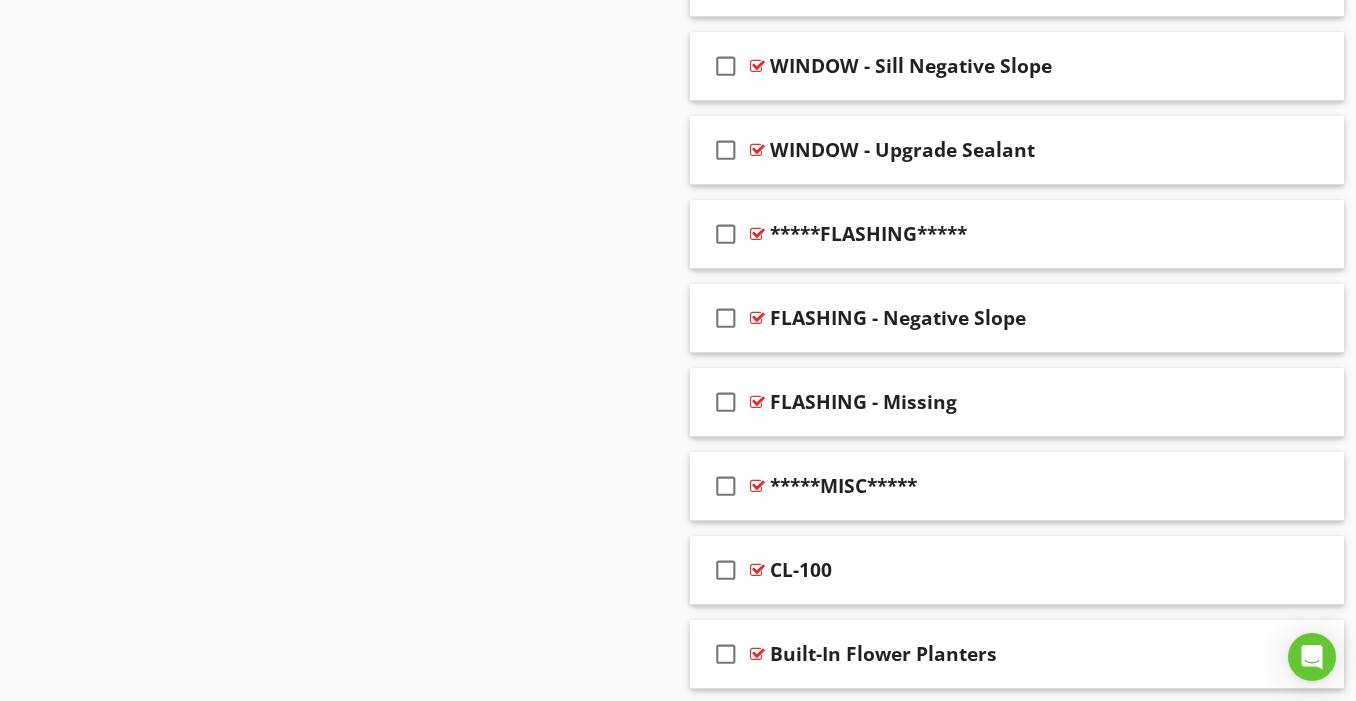 scroll, scrollTop: 3857, scrollLeft: 0, axis: vertical 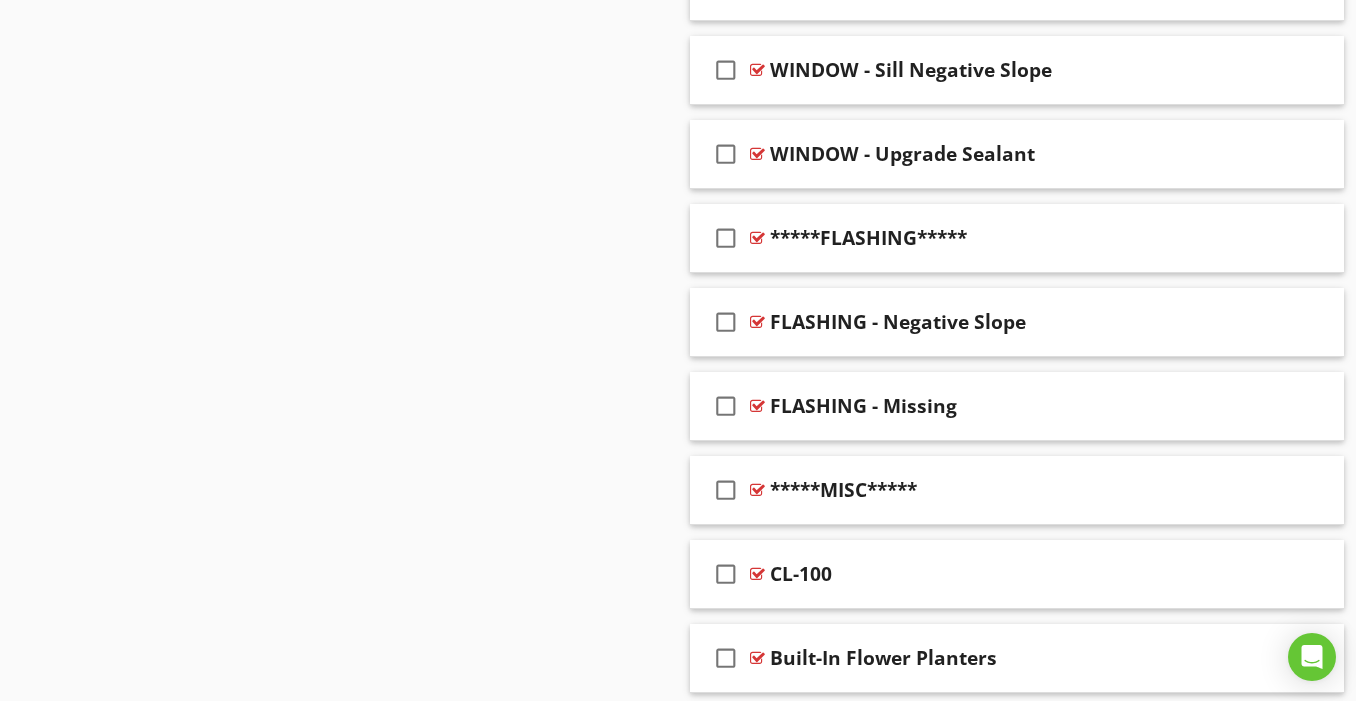 click on "Sections
GENERAL            EXTERIOR           ROOF           ATTIC           GARAGE           FUEL SERVICE           ELECTRICAL           PLUMBING           APPLIANCES           HVAC           INTERIORS           ENVIROMENTAL ANALYSIS           PIER & BEAM/CRAWLSPACE           POOLS & SPAS           WELL INSPECTION           SEWER SYSTEMS SCAN           IRRIGATION/SPRINKLER SYSTEM           SHEDS/SEPARATE STRUCTURES           THERMAL IMAGES           PRE-INSPECTION PHOTOS
Section
Attachments
Attachment
Items
SIDING, TRIM & MATERIALS           GRADING & VEGITATION           WALKWAYS, PATIOS & DRIVEWAYS           FOUNDATION           EXTERIOR DOORS           DOORBELL           GUTTERS            PORCHES, DECKS & ATTACHMENTS           LOG EXTERIOR           VENTS           EXTERIOR CLOSETS           EXTERIOR SHOWER           GENERATOR
Comments" at bounding box center (678, -1198) 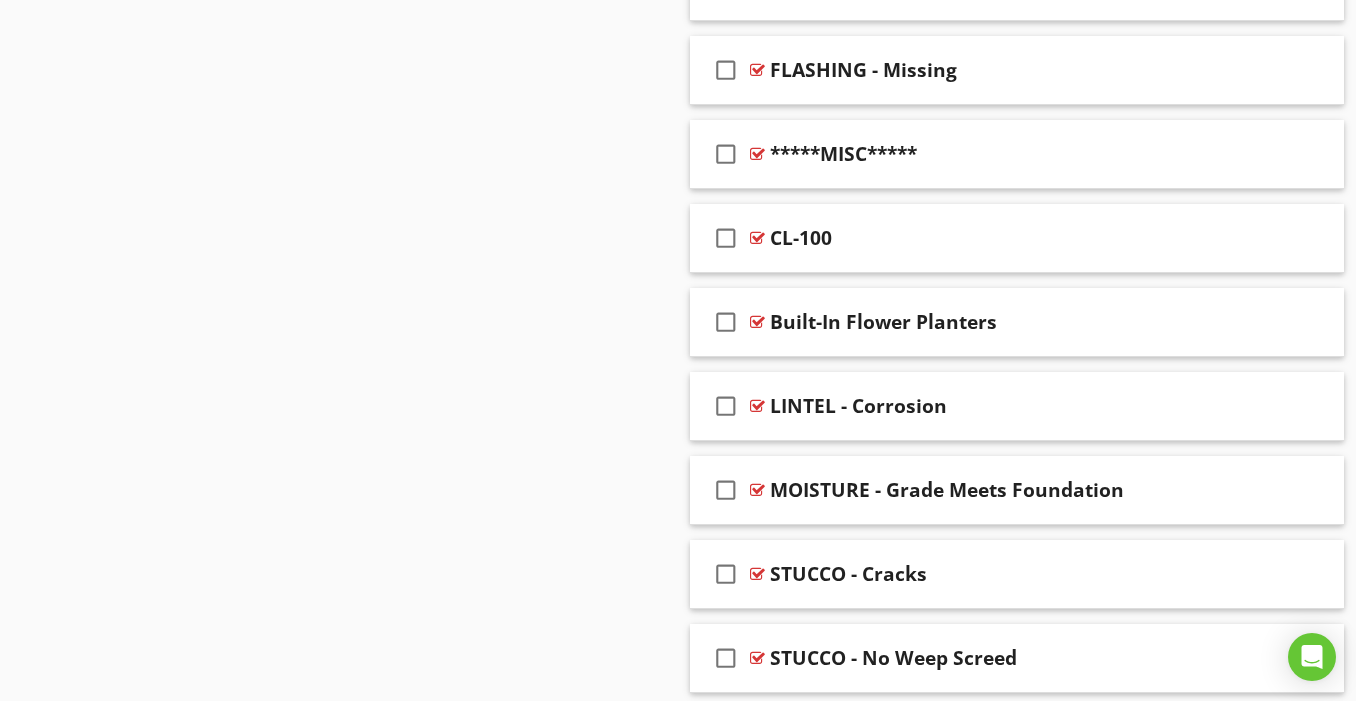 scroll, scrollTop: 4208, scrollLeft: 0, axis: vertical 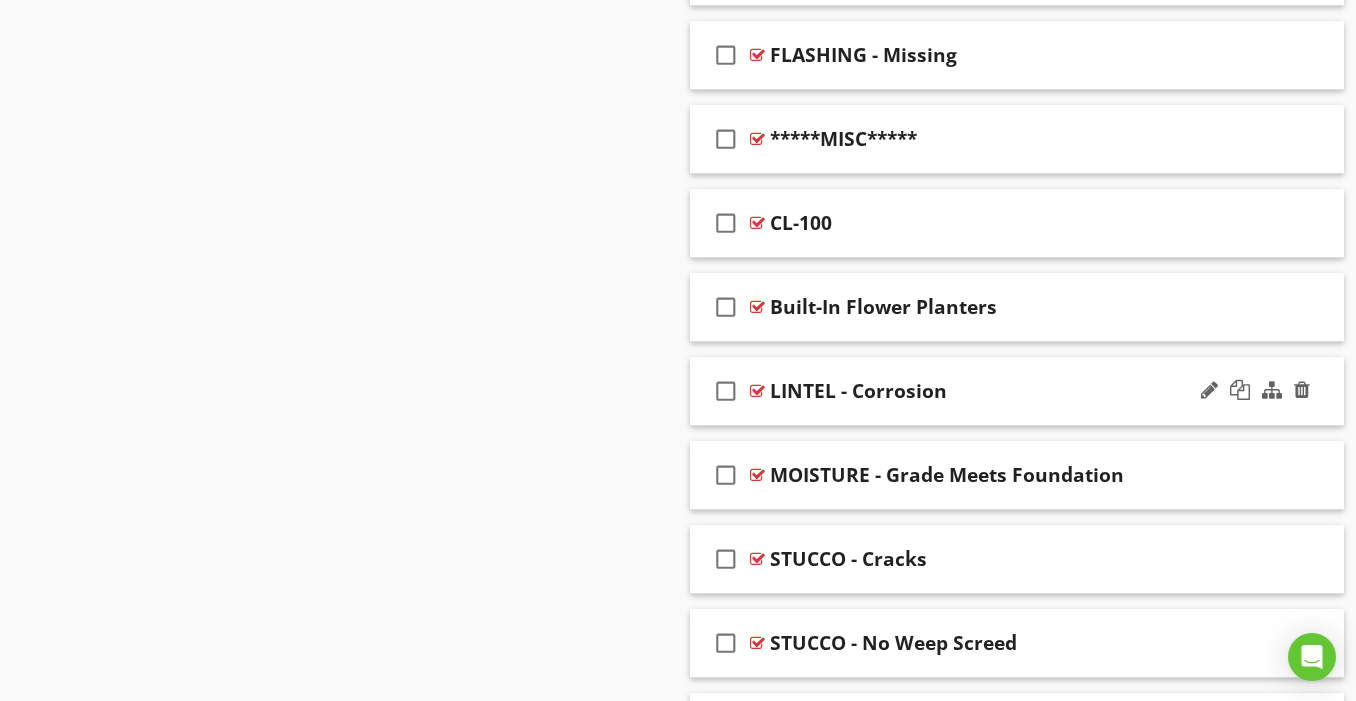 type 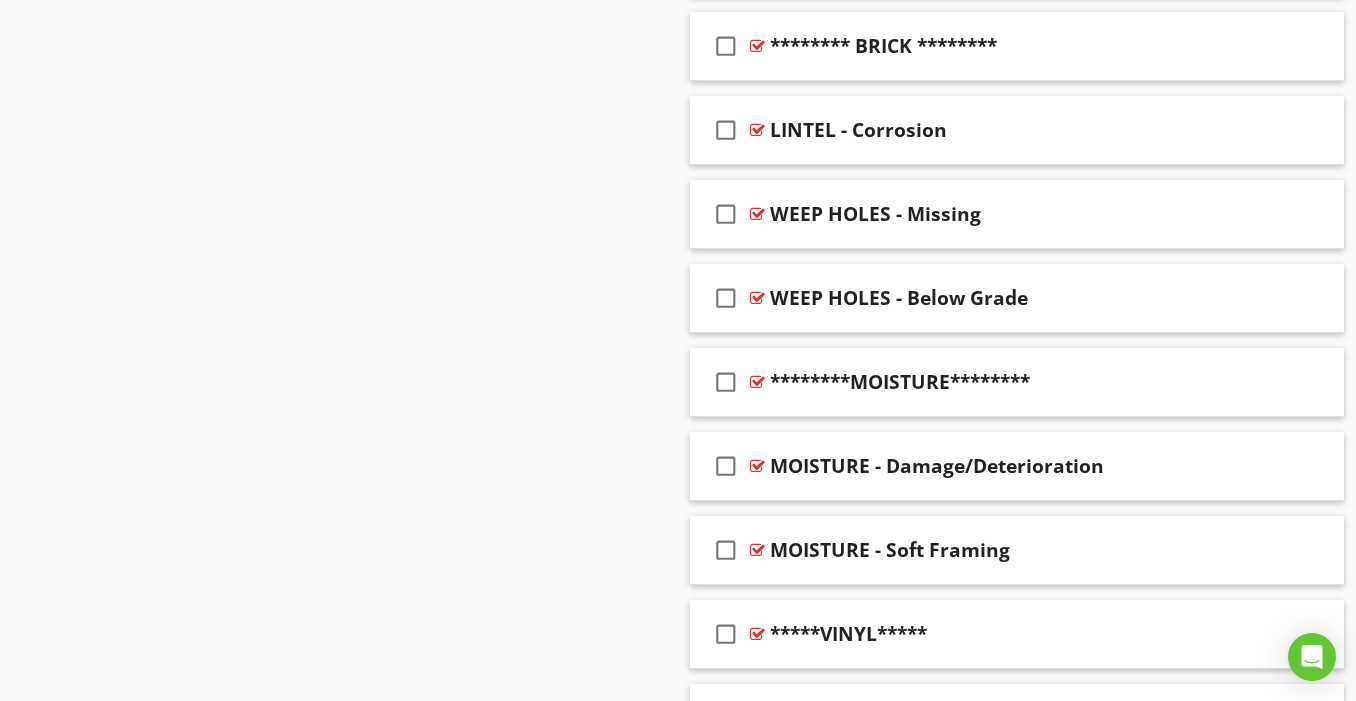 scroll, scrollTop: 2706, scrollLeft: 0, axis: vertical 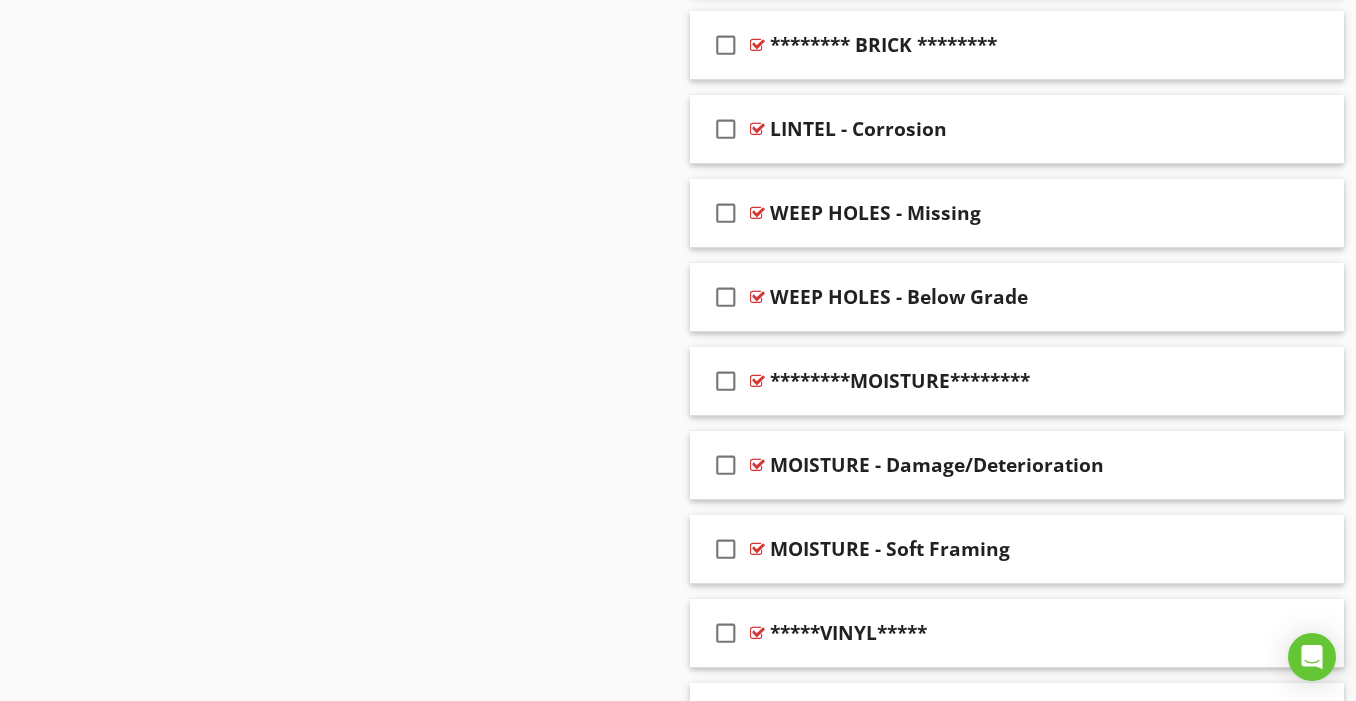 click on "Sections
GENERAL            EXTERIOR           ROOF           ATTIC           GARAGE           FUEL SERVICE           ELECTRICAL           PLUMBING           APPLIANCES           HVAC           INTERIORS           ENVIROMENTAL ANALYSIS           PIER & BEAM/CRAWLSPACE           POOLS & SPAS           WELL INSPECTION           SEWER SYSTEMS SCAN           IRRIGATION/SPRINKLER SYSTEM           SHEDS/SEPARATE STRUCTURES           THERMAL IMAGES           PRE-INSPECTION PHOTOS
Section
Attachments
Attachment
Items
SIDING, TRIM & MATERIALS           GRADING & VEGITATION           WALKWAYS, PATIOS & DRIVEWAYS           FOUNDATION           EXTERIOR DOORS           DOORBELL           GUTTERS            PORCHES, DECKS & ATTACHMENTS           LOG EXTERIOR           VENTS           EXTERIOR CLOSETS           EXTERIOR SHOWER           GENERATOR
Comments" at bounding box center (678, -47) 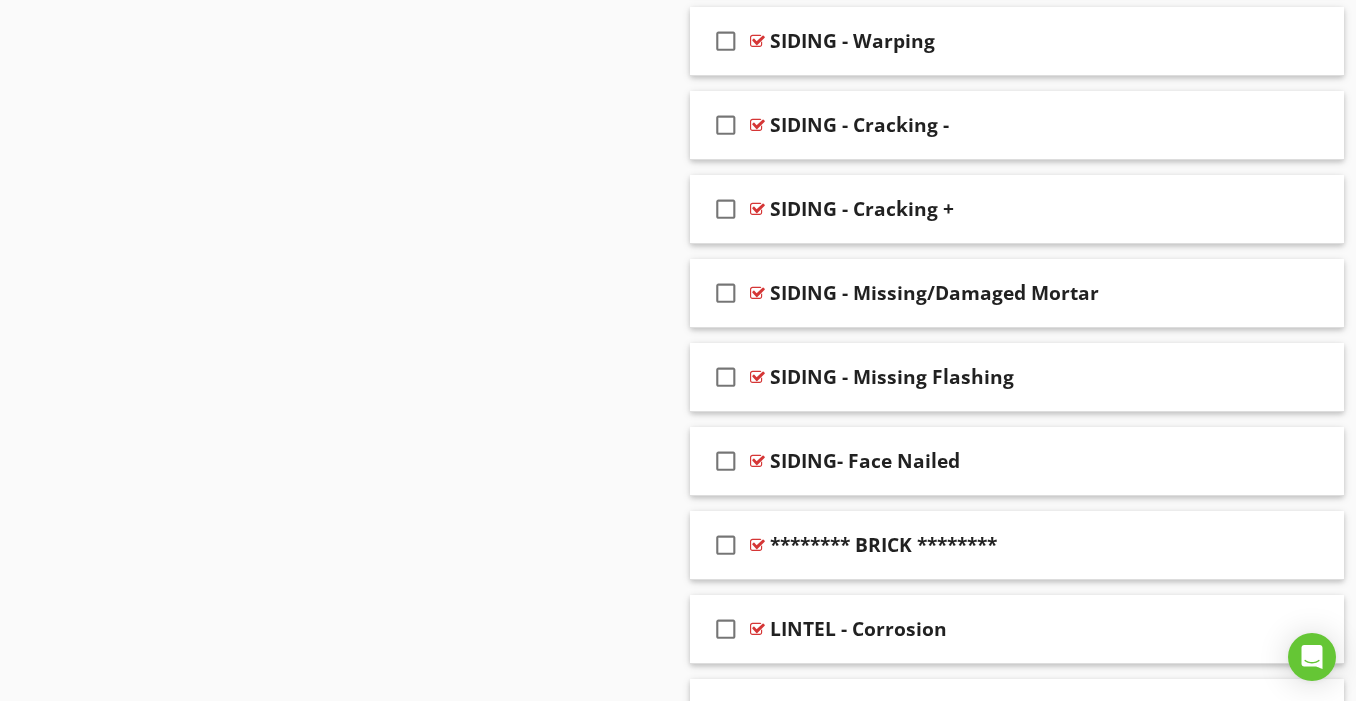 scroll, scrollTop: 2169, scrollLeft: 0, axis: vertical 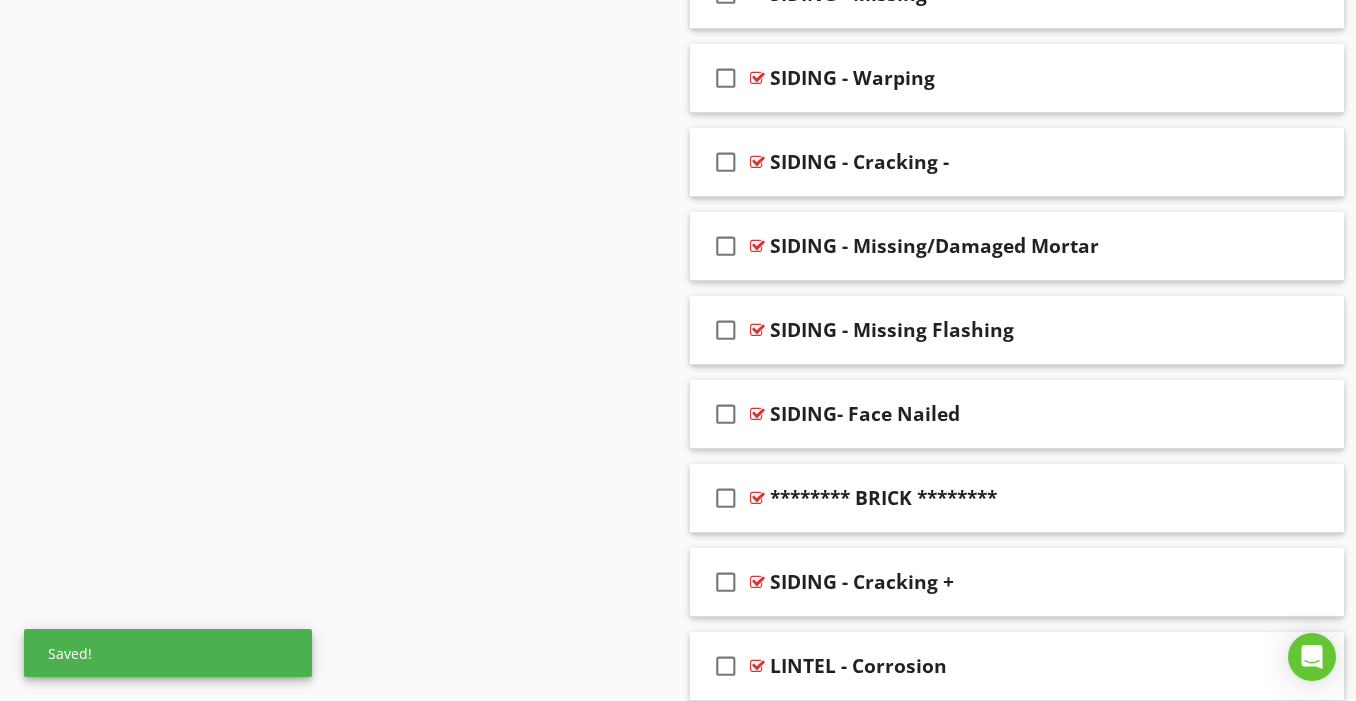 click on "Sections
GENERAL            EXTERIOR           ROOF           ATTIC           GARAGE           FUEL SERVICE           ELECTRICAL           PLUMBING           APPLIANCES           HVAC           INTERIORS           ENVIROMENTAL ANALYSIS           PIER & BEAM/CRAWLSPACE           POOLS & SPAS           WELL INSPECTION           SEWER SYSTEMS SCAN           IRRIGATION/SPRINKLER SYSTEM           SHEDS/SEPARATE STRUCTURES           THERMAL IMAGES           PRE-INSPECTION PHOTOS
Section
Attachments
Attachment
Items
SIDING, TRIM & MATERIALS           GRADING & VEGITATION           WALKWAYS, PATIOS & DRIVEWAYS           FOUNDATION           EXTERIOR DOORS           DOORBELL           GUTTERS            PORCHES, DECKS & ATTACHMENTS           LOG EXTERIOR           VENTS           EXTERIOR CLOSETS           EXTERIOR SHOWER           GENERATOR
Comments" at bounding box center [678, 490] 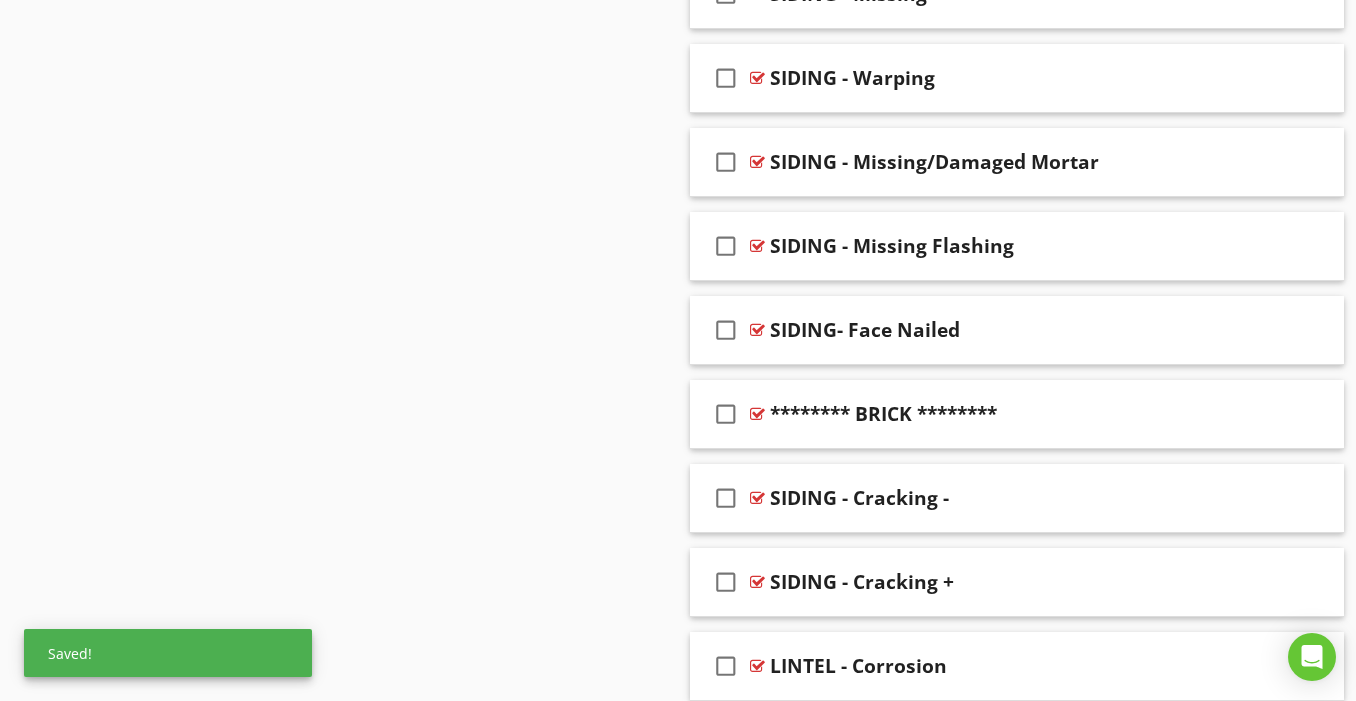 click on "Sections
GENERAL            EXTERIOR           ROOF           ATTIC           GARAGE           FUEL SERVICE           ELECTRICAL           PLUMBING           APPLIANCES           HVAC           INTERIORS           ENVIROMENTAL ANALYSIS           PIER & BEAM/CRAWLSPACE           POOLS & SPAS           WELL INSPECTION           SEWER SYSTEMS SCAN           IRRIGATION/SPRINKLER SYSTEM           SHEDS/SEPARATE STRUCTURES           THERMAL IMAGES           PRE-INSPECTION PHOTOS
Section
Attachments
Attachment
Items
SIDING, TRIM & MATERIALS           GRADING & VEGITATION           WALKWAYS, PATIOS & DRIVEWAYS           FOUNDATION           EXTERIOR DOORS           DOORBELL           GUTTERS            PORCHES, DECKS & ATTACHMENTS           LOG EXTERIOR           VENTS           EXTERIOR CLOSETS           EXTERIOR SHOWER           GENERATOR
Comments" at bounding box center [678, 490] 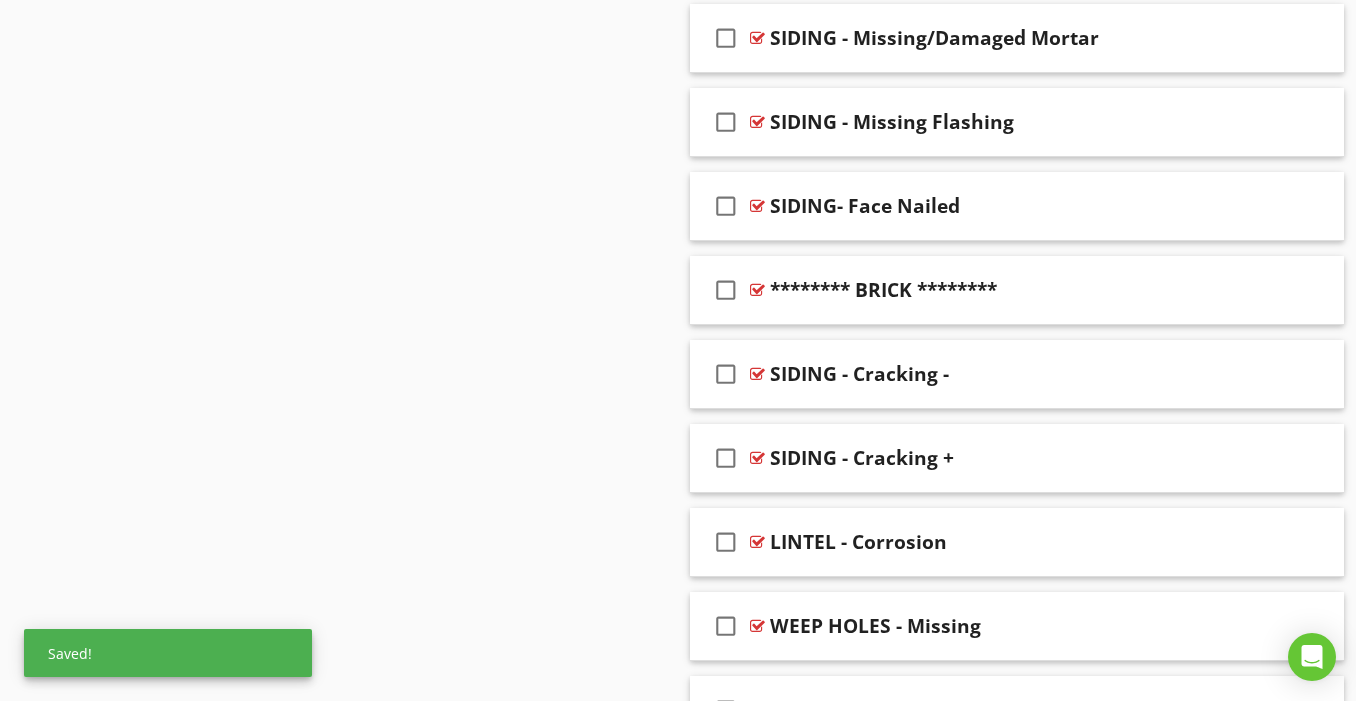 scroll, scrollTop: 2293, scrollLeft: 0, axis: vertical 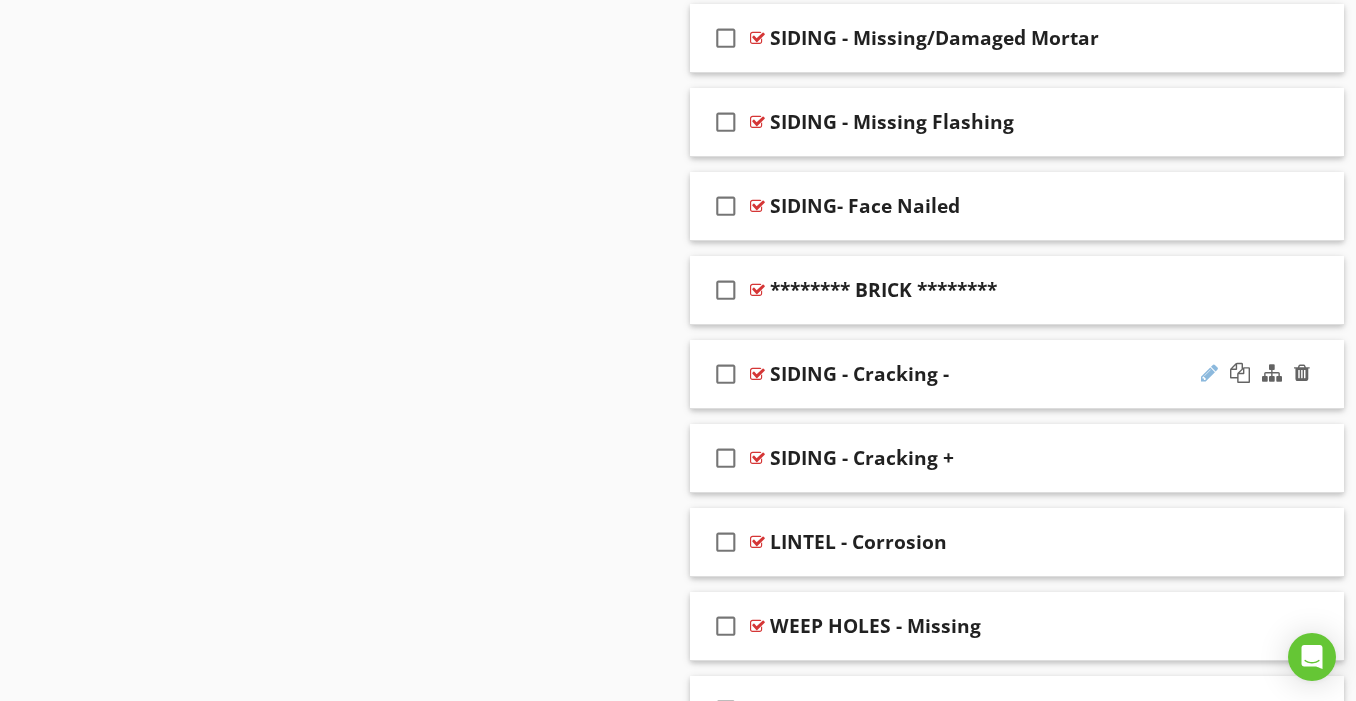 click at bounding box center (1209, 373) 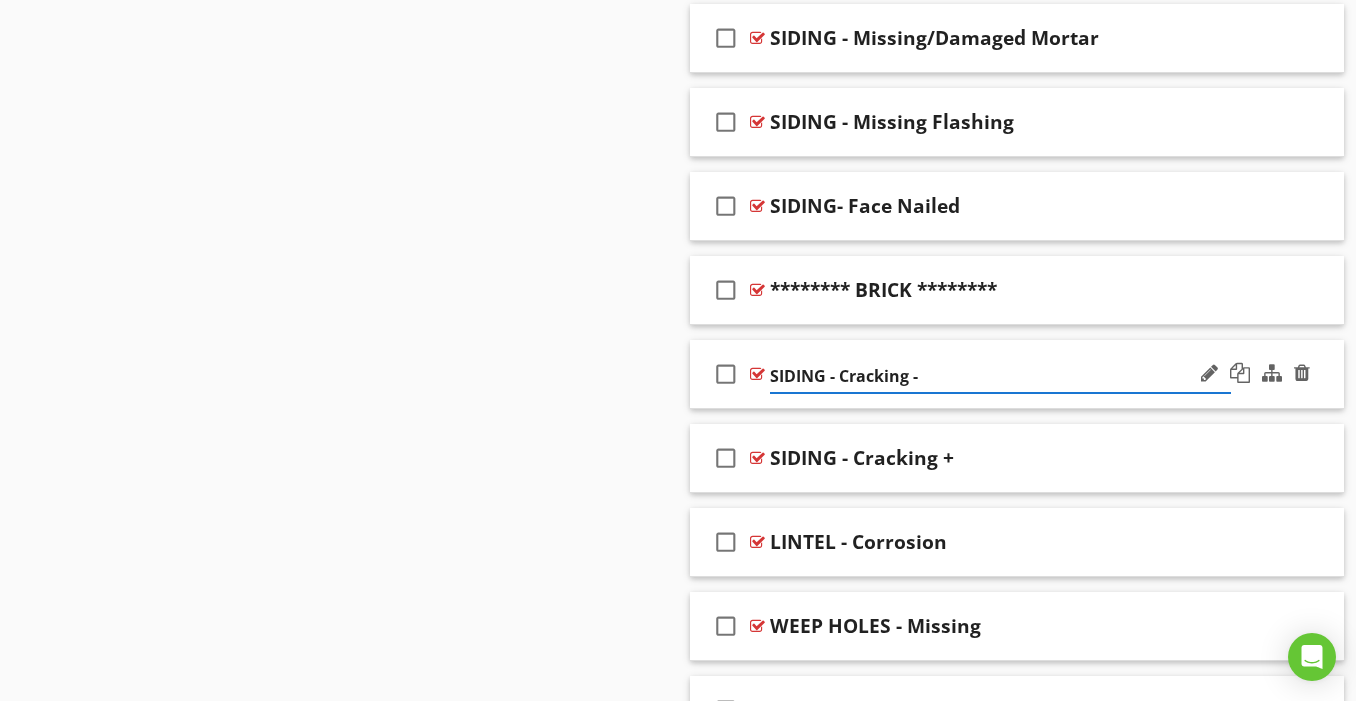 click on "SIDING - Cracking -" at bounding box center (1000, 376) 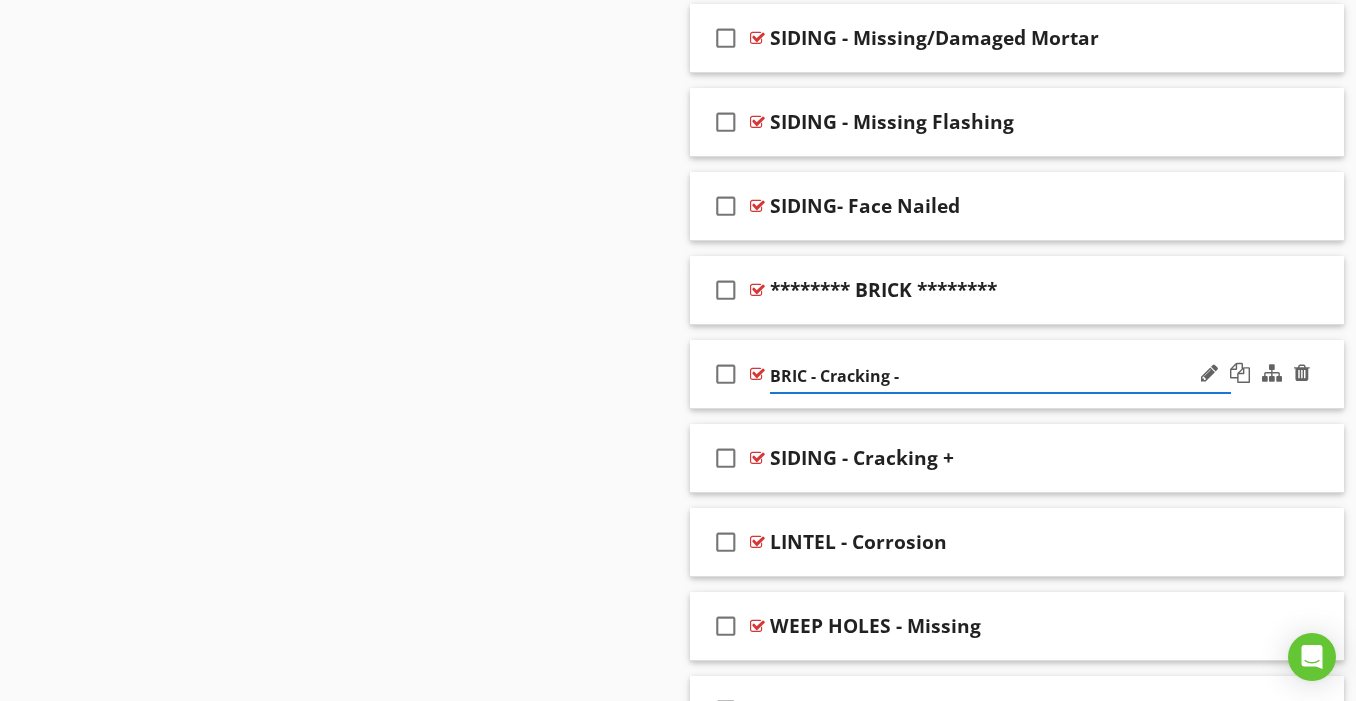 type on "BRICK - Cracking -" 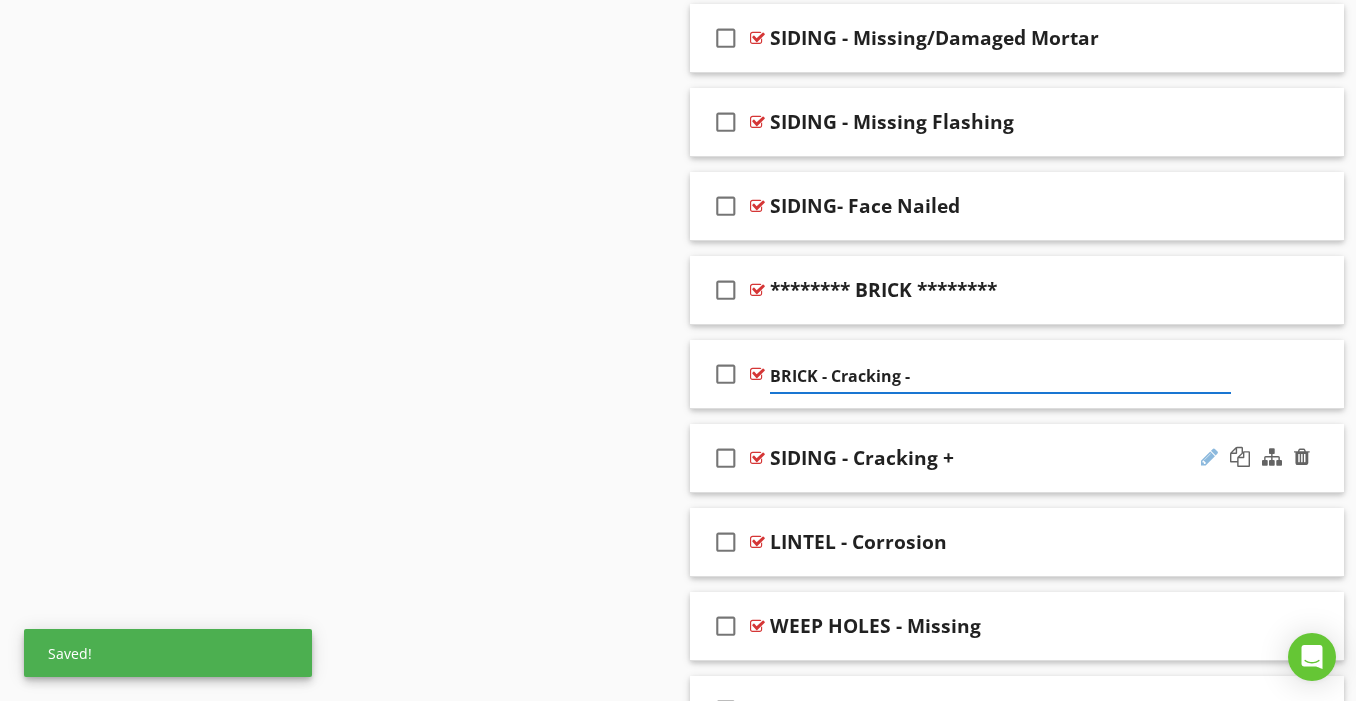 click at bounding box center (1209, 457) 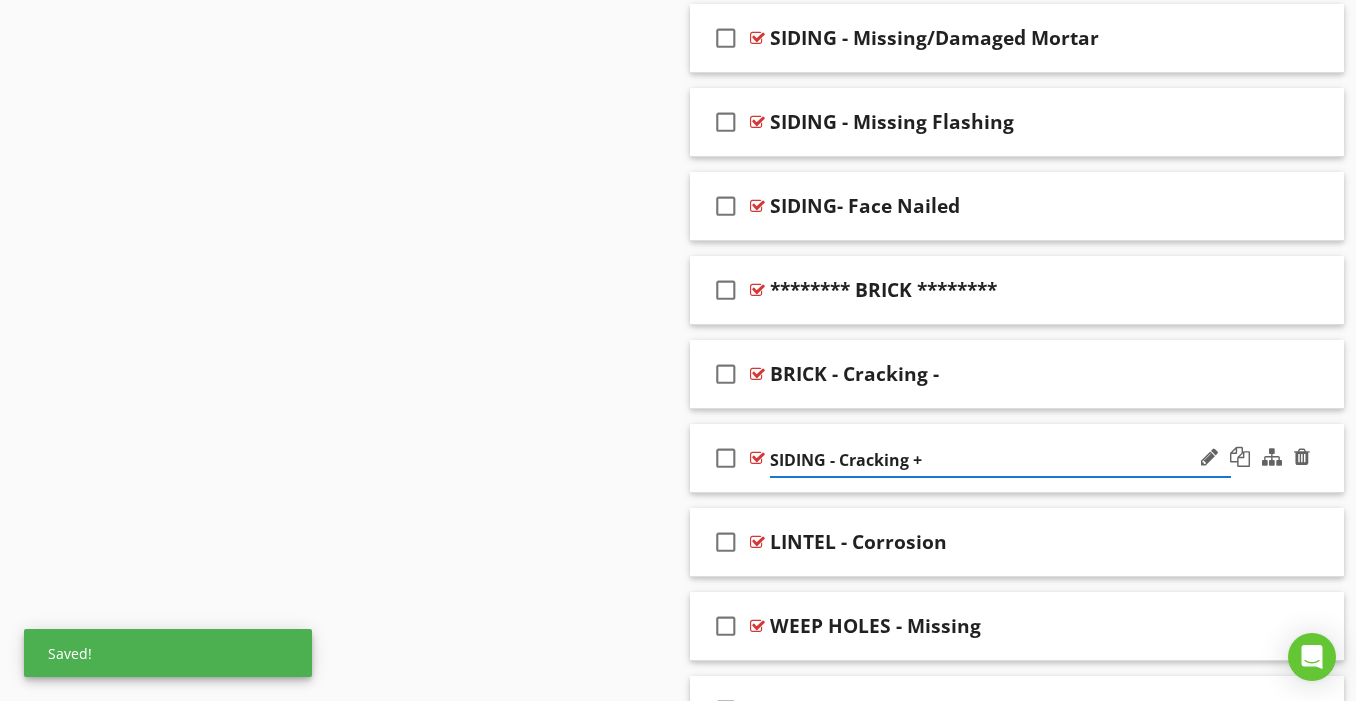 click on "SIDING - Cracking +" at bounding box center (1000, 460) 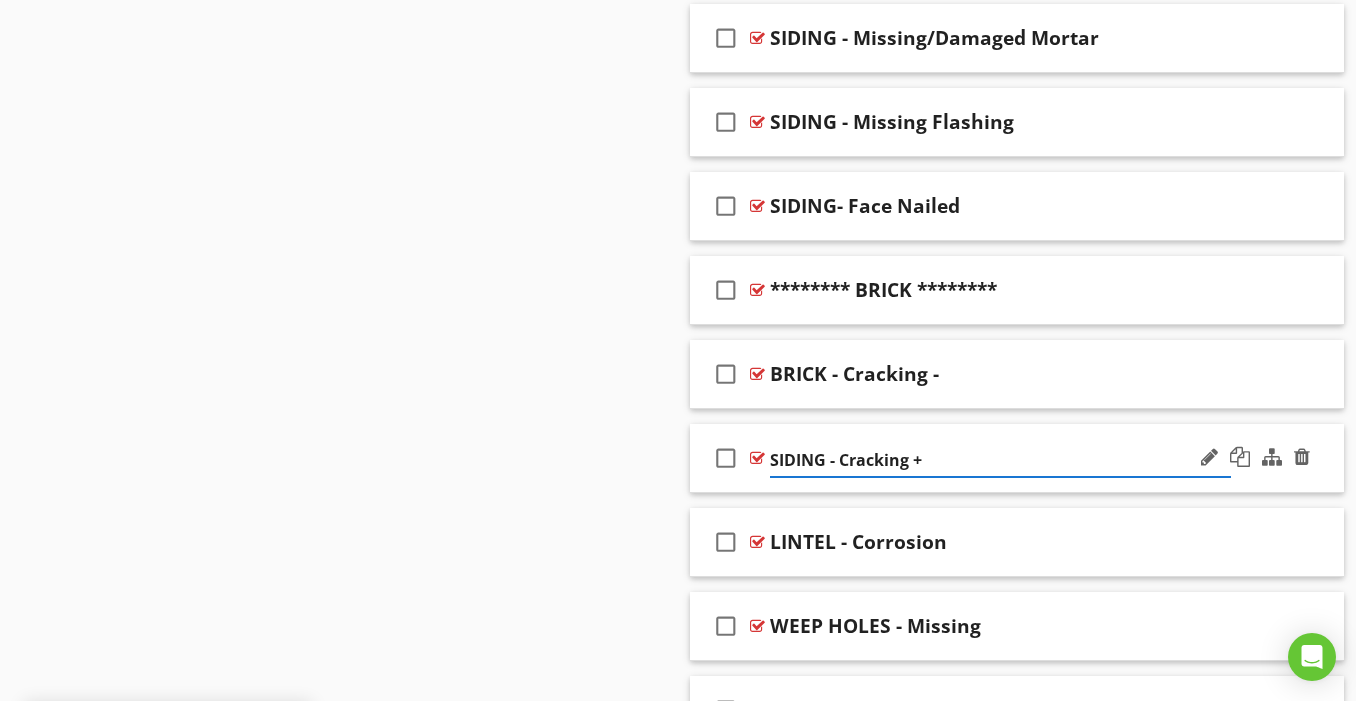 click on "SIDING - Cracking +" at bounding box center [1000, 460] 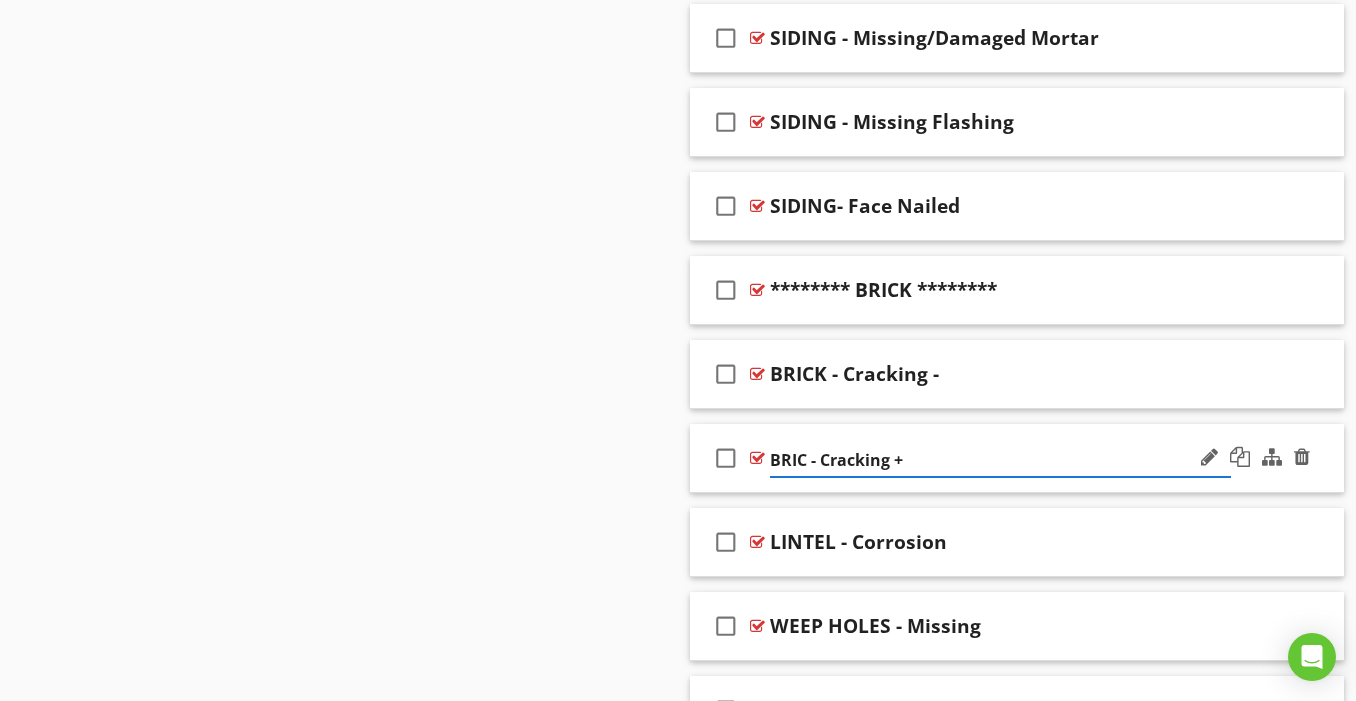 type on "BRICK - Cracking +" 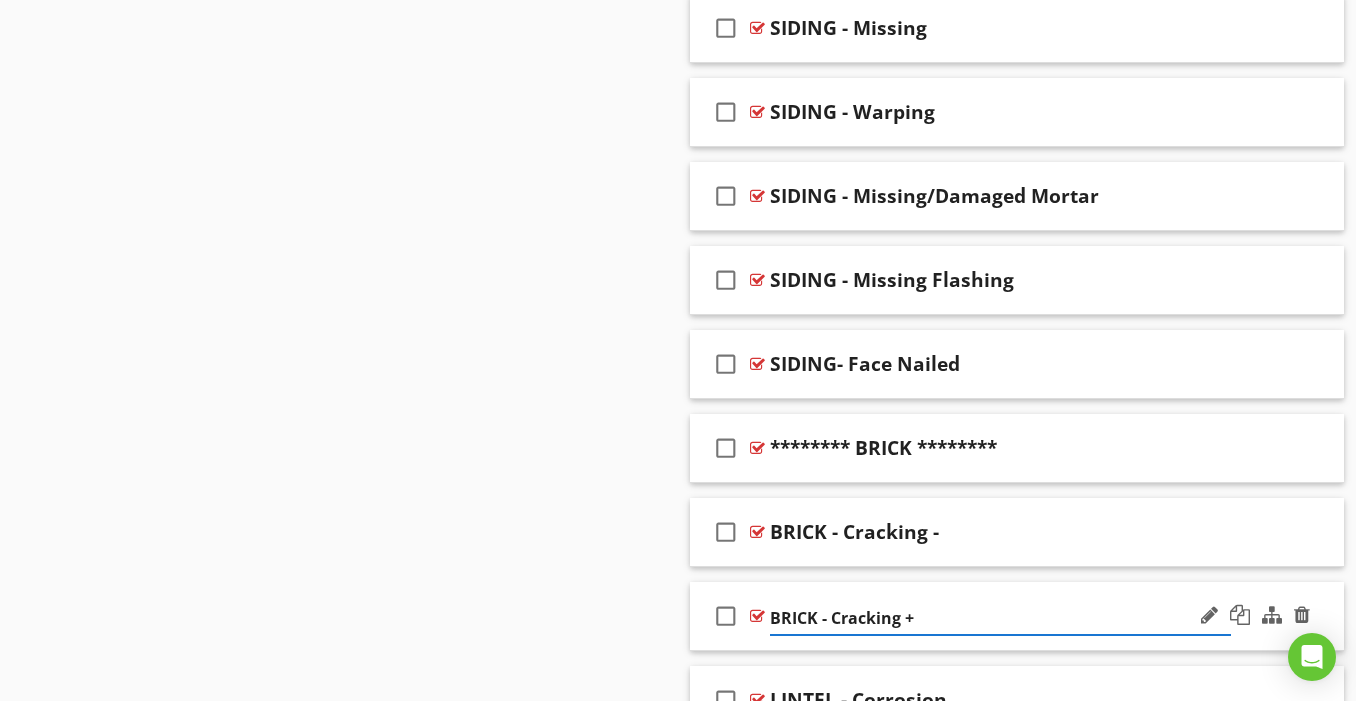 scroll, scrollTop: 2122, scrollLeft: 0, axis: vertical 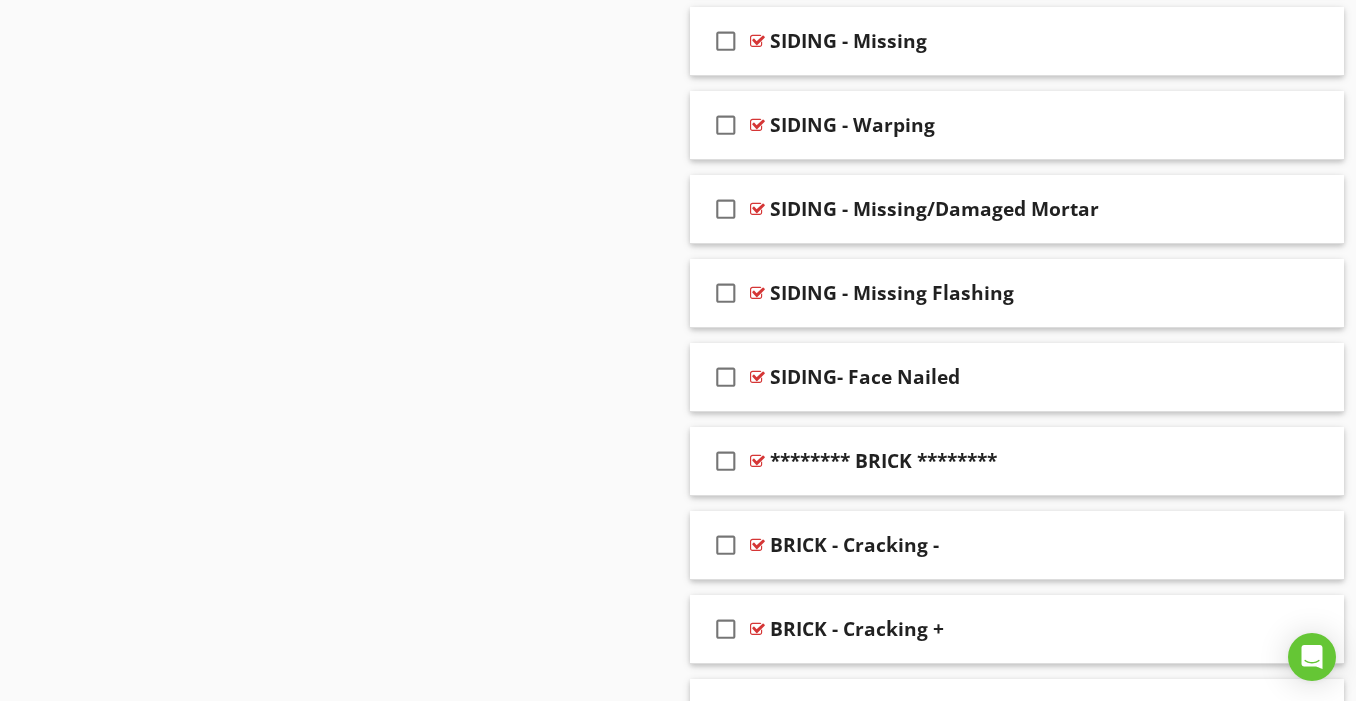 click on "Sections
GENERAL            EXTERIOR           ROOF           ATTIC           GARAGE           FUEL SERVICE           ELECTRICAL           PLUMBING           APPLIANCES           HVAC           INTERIORS           ENVIROMENTAL ANALYSIS           PIER & BEAM/CRAWLSPACE           POOLS & SPAS           WELL INSPECTION           SEWER SYSTEMS SCAN           IRRIGATION/SPRINKLER SYSTEM           SHEDS/SEPARATE STRUCTURES           THERMAL IMAGES           PRE-INSPECTION PHOTOS
Section
Attachments
Attachment
Items
SIDING, TRIM & MATERIALS           GRADING & VEGITATION           WALKWAYS, PATIOS & DRIVEWAYS           FOUNDATION           EXTERIOR DOORS           DOORBELL           GUTTERS            PORCHES, DECKS & ATTACHMENTS           LOG EXTERIOR           VENTS           EXTERIOR CLOSETS           EXTERIOR SHOWER           GENERATOR
Comments" at bounding box center (678, 537) 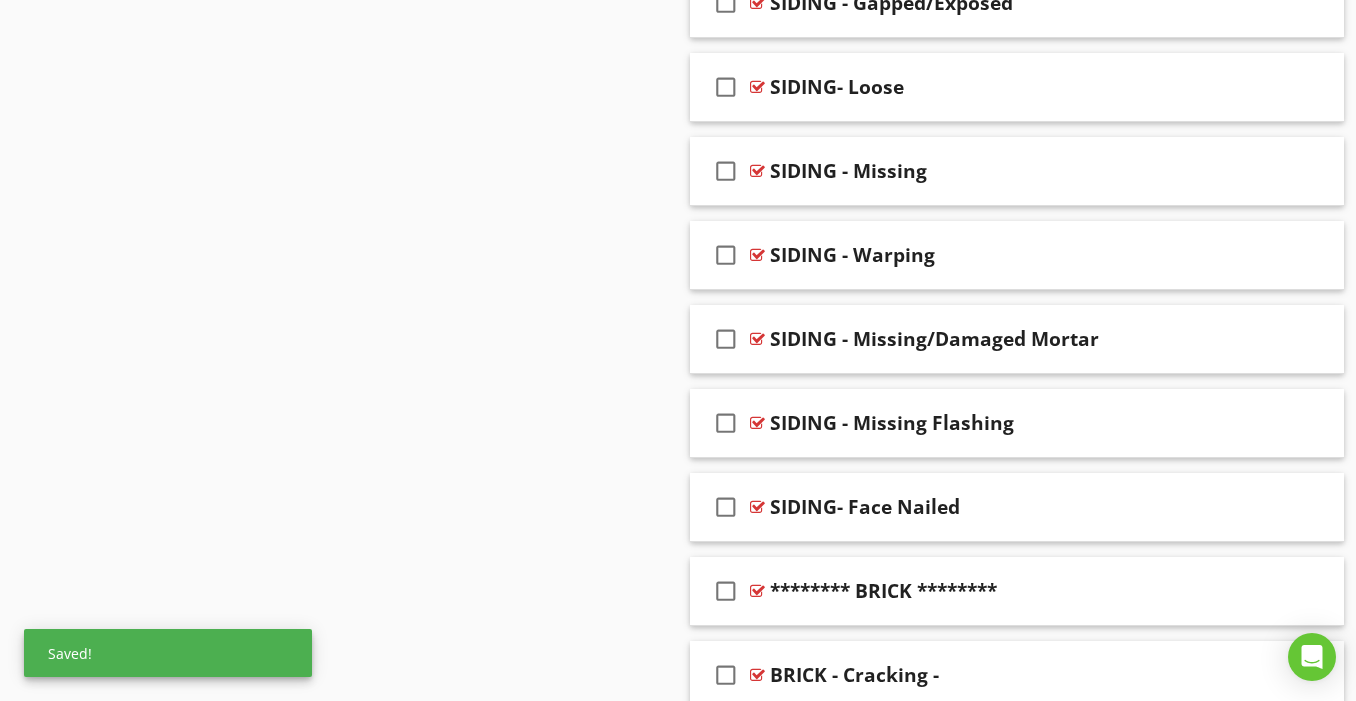 scroll, scrollTop: 1990, scrollLeft: 0, axis: vertical 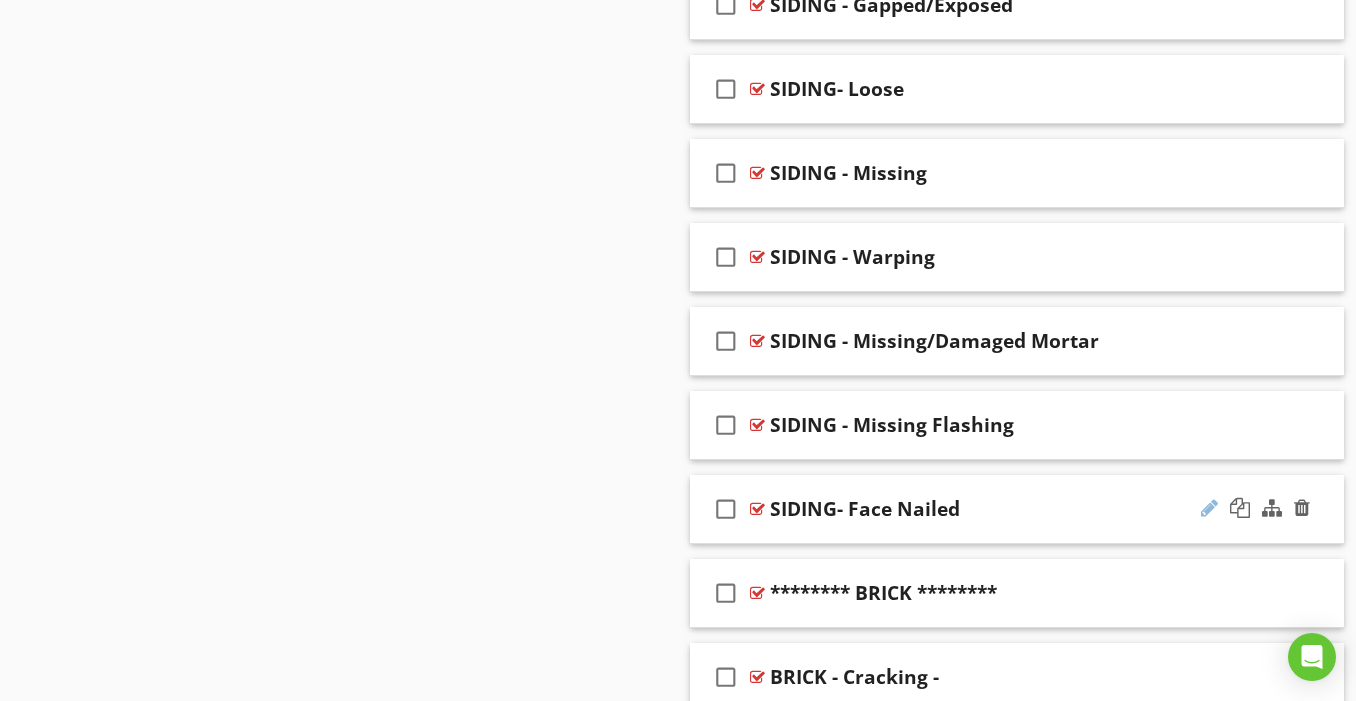 click at bounding box center [1209, 508] 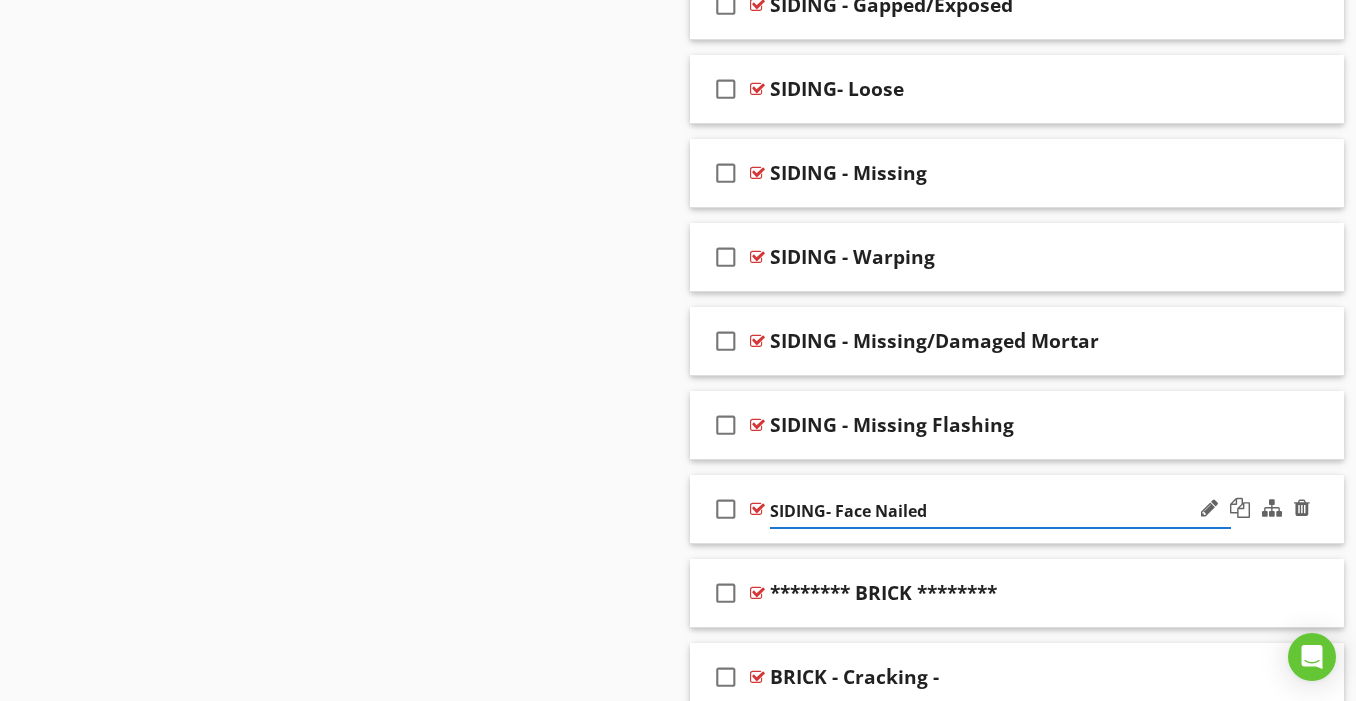 click on "SIDING- Face Nailed" at bounding box center (1000, 511) 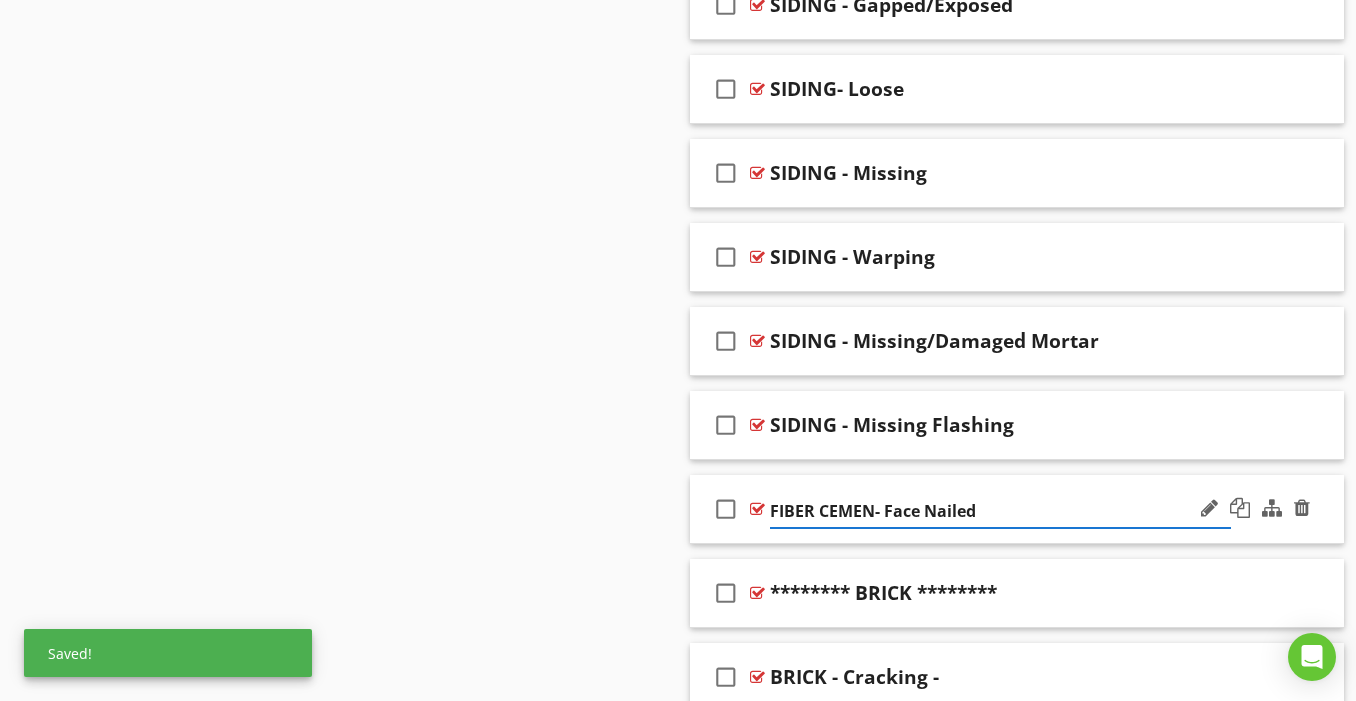 type on "FIBER CEMENT- Face Nailed" 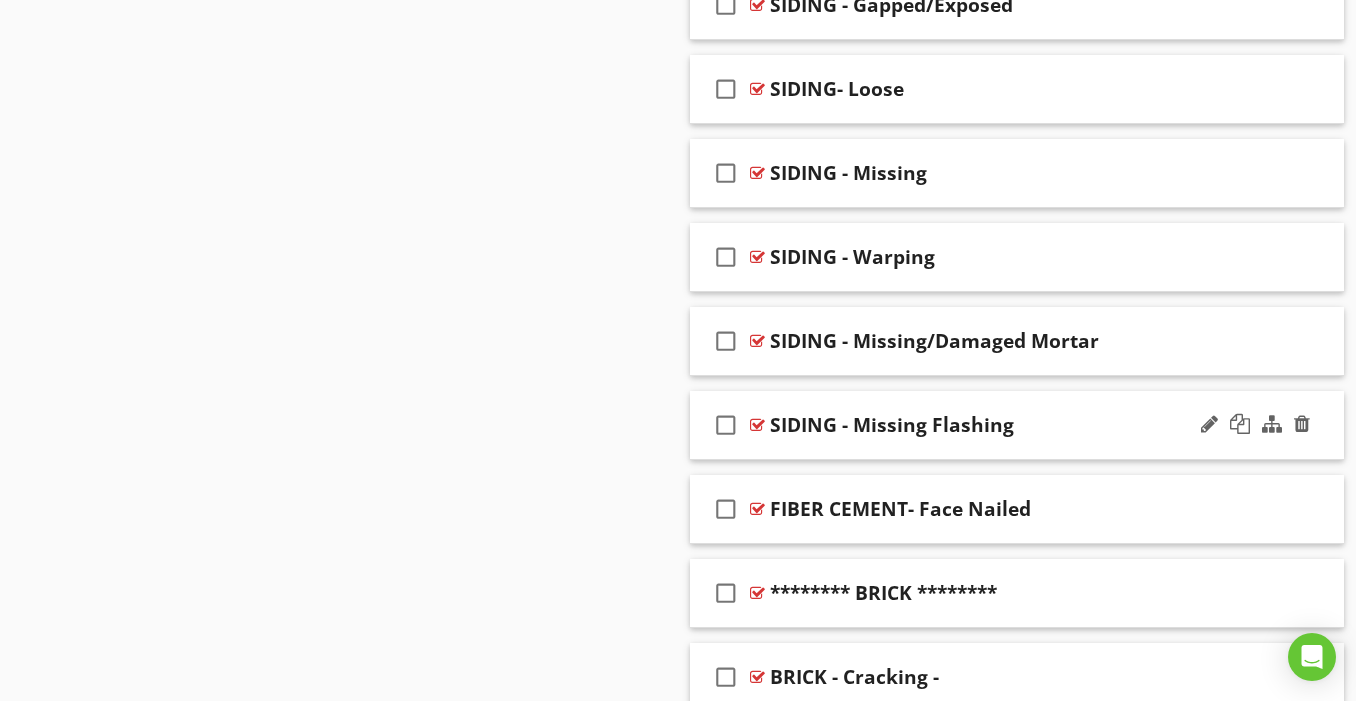 click on "check_box_outline_blank
SIDING - Missing Flashing" at bounding box center [1017, 425] 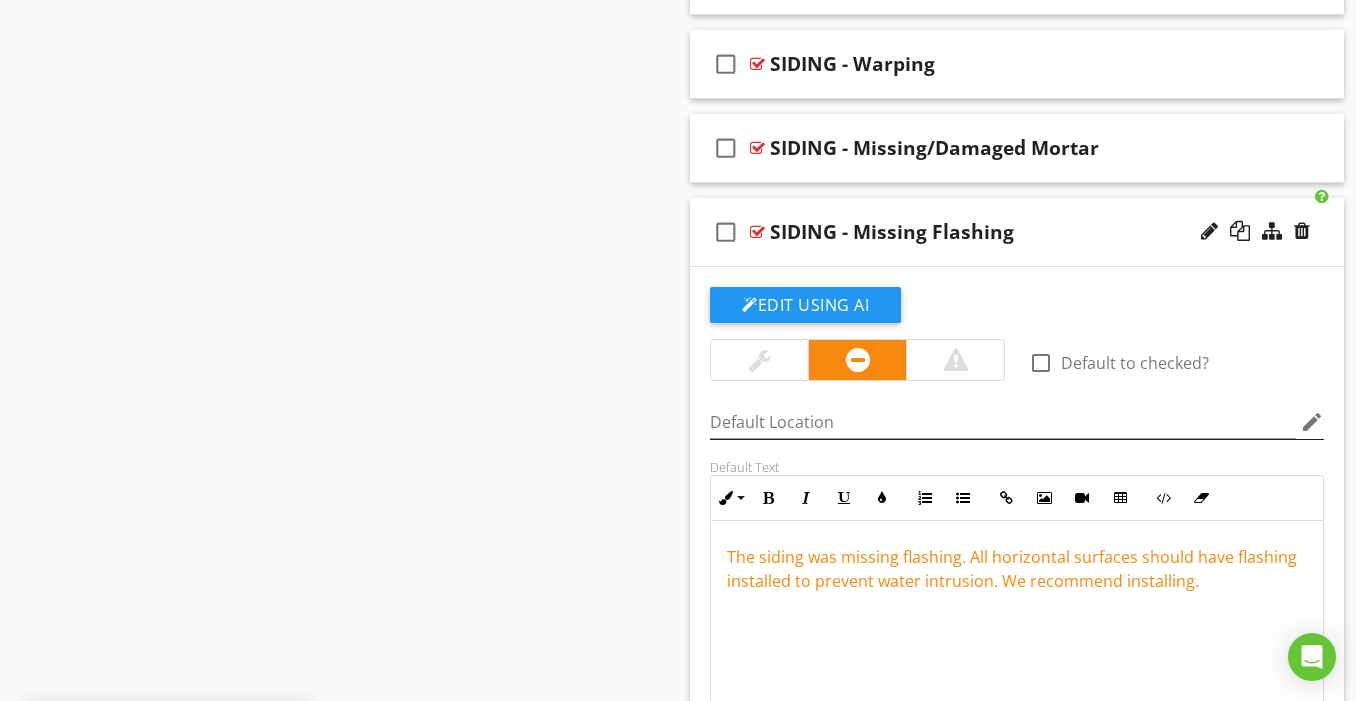 scroll, scrollTop: 2183, scrollLeft: 0, axis: vertical 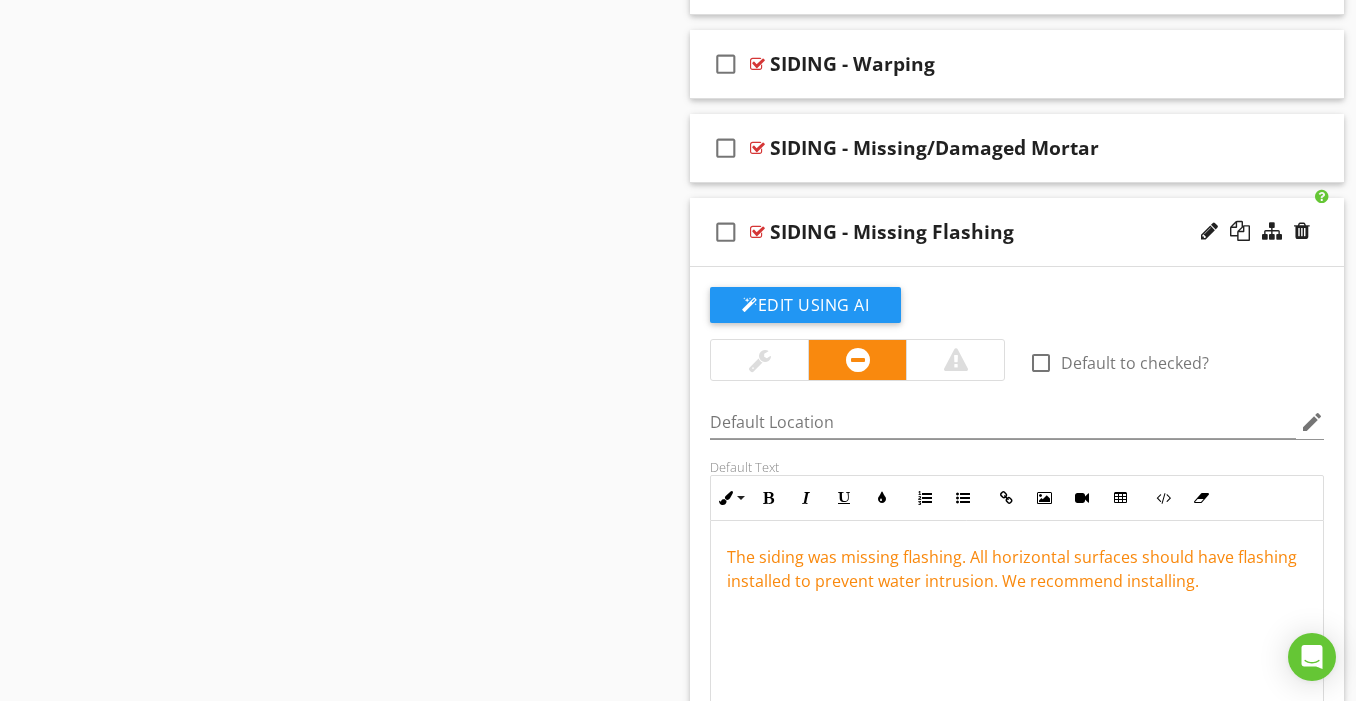 click on "SIDING - Missing Flashing" at bounding box center (1000, 232) 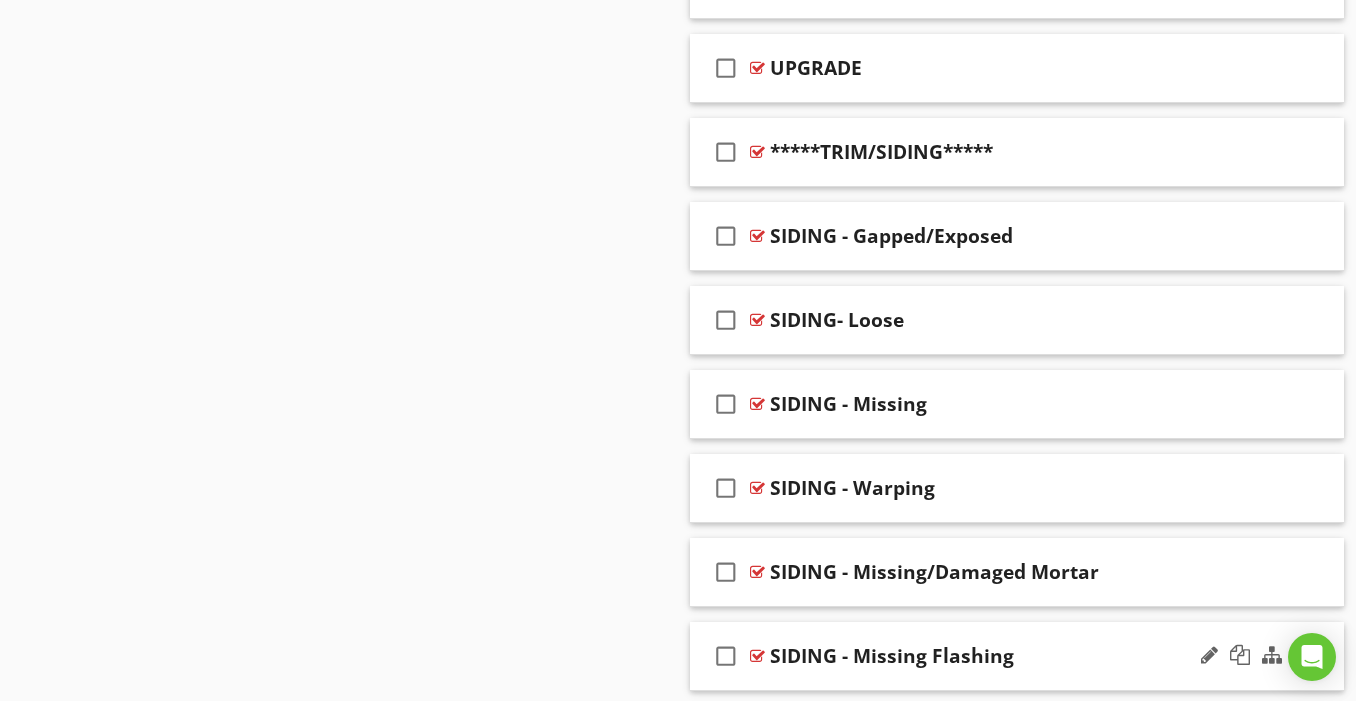 scroll, scrollTop: 1749, scrollLeft: 0, axis: vertical 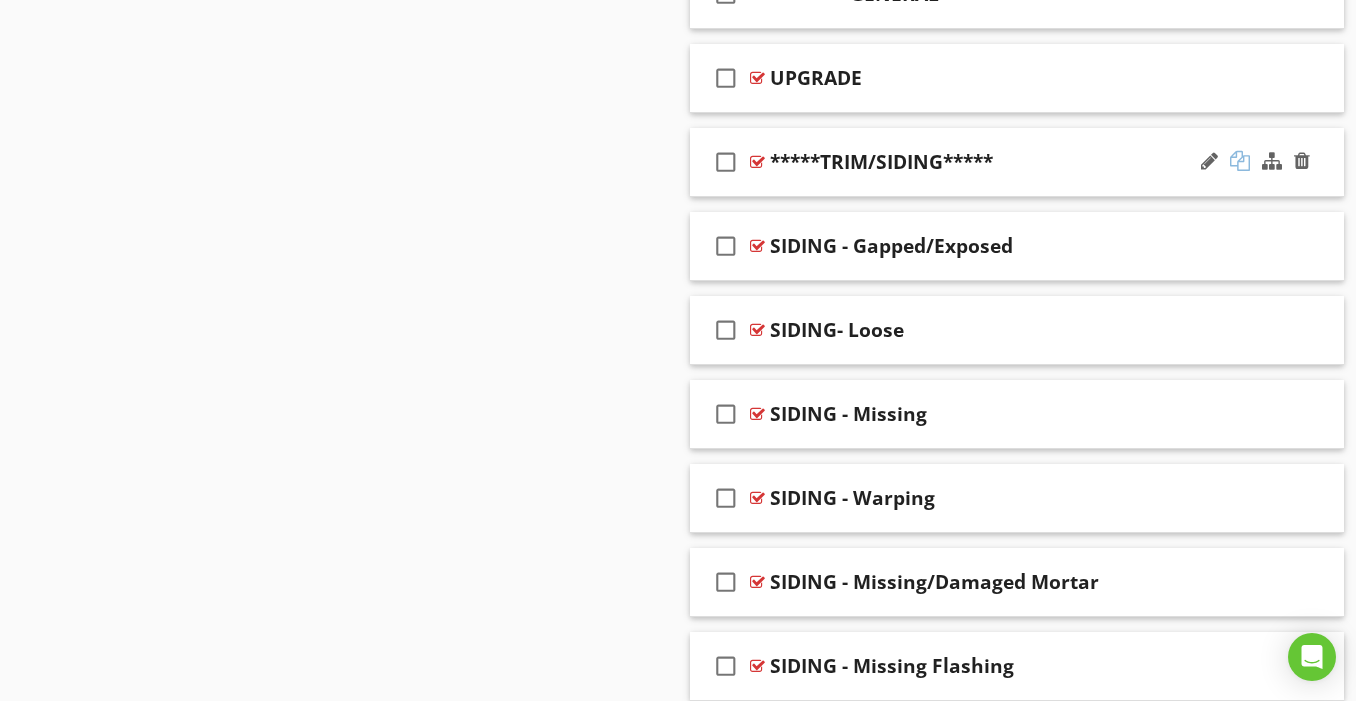 click at bounding box center [1240, 161] 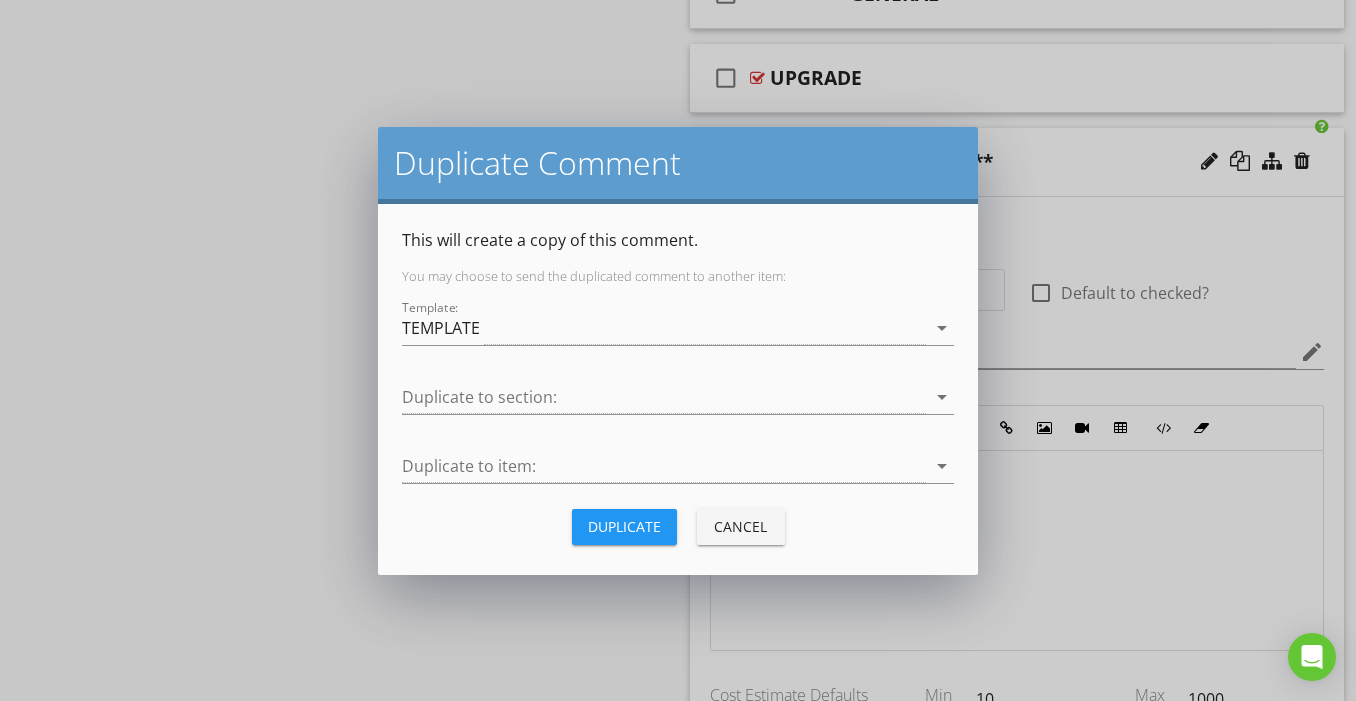 click on "Duplicate" at bounding box center (624, 527) 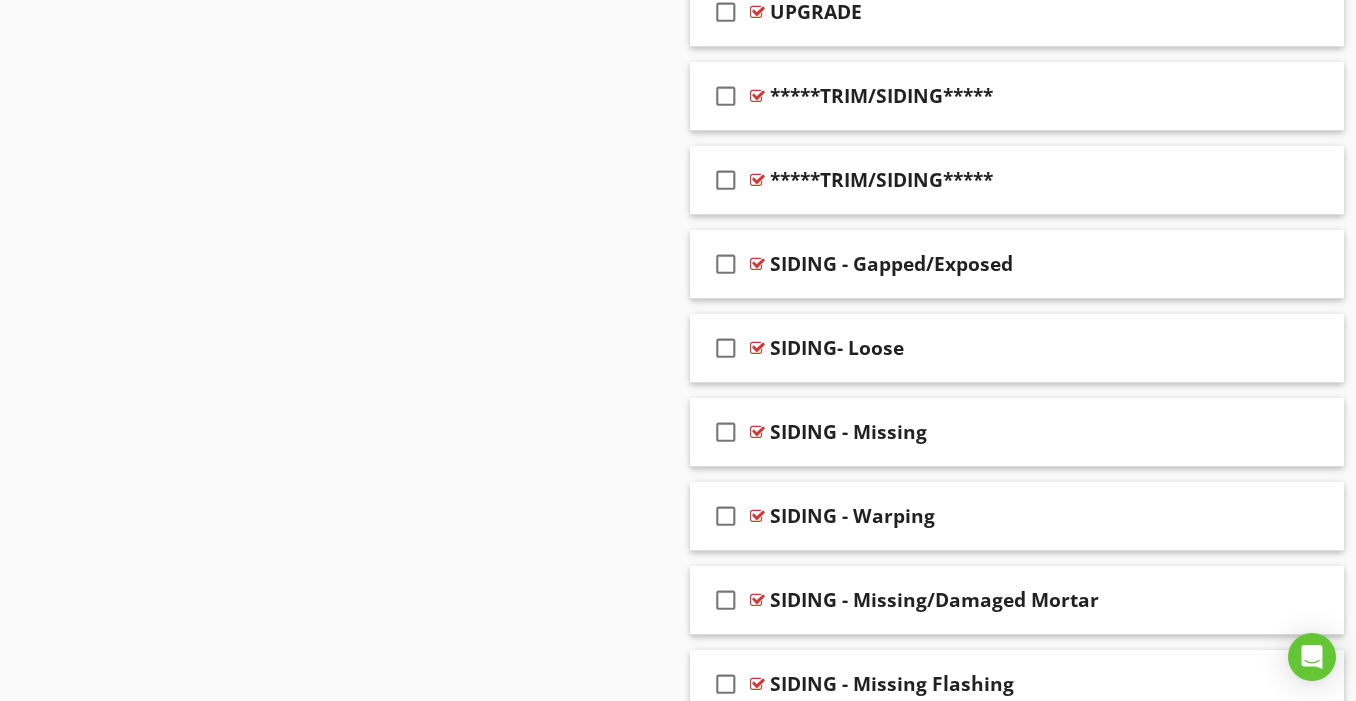 scroll, scrollTop: 1828, scrollLeft: 0, axis: vertical 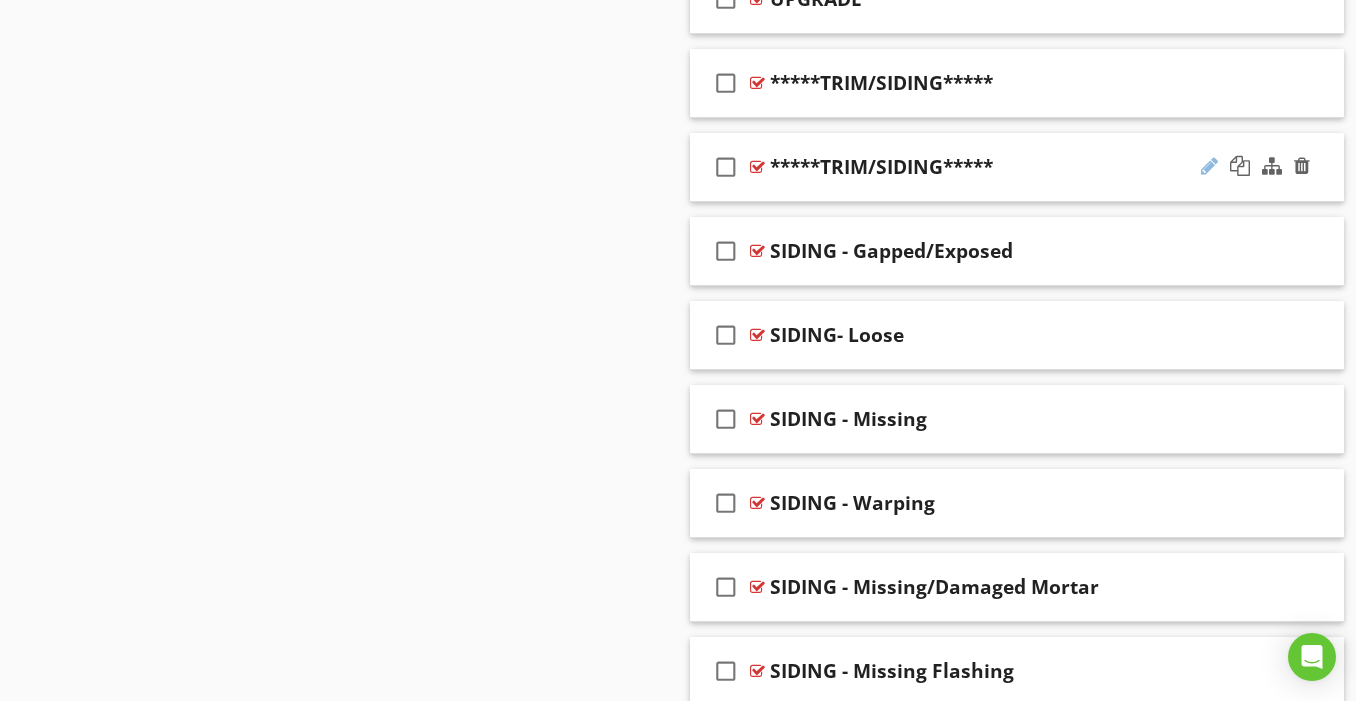 click at bounding box center [1209, 166] 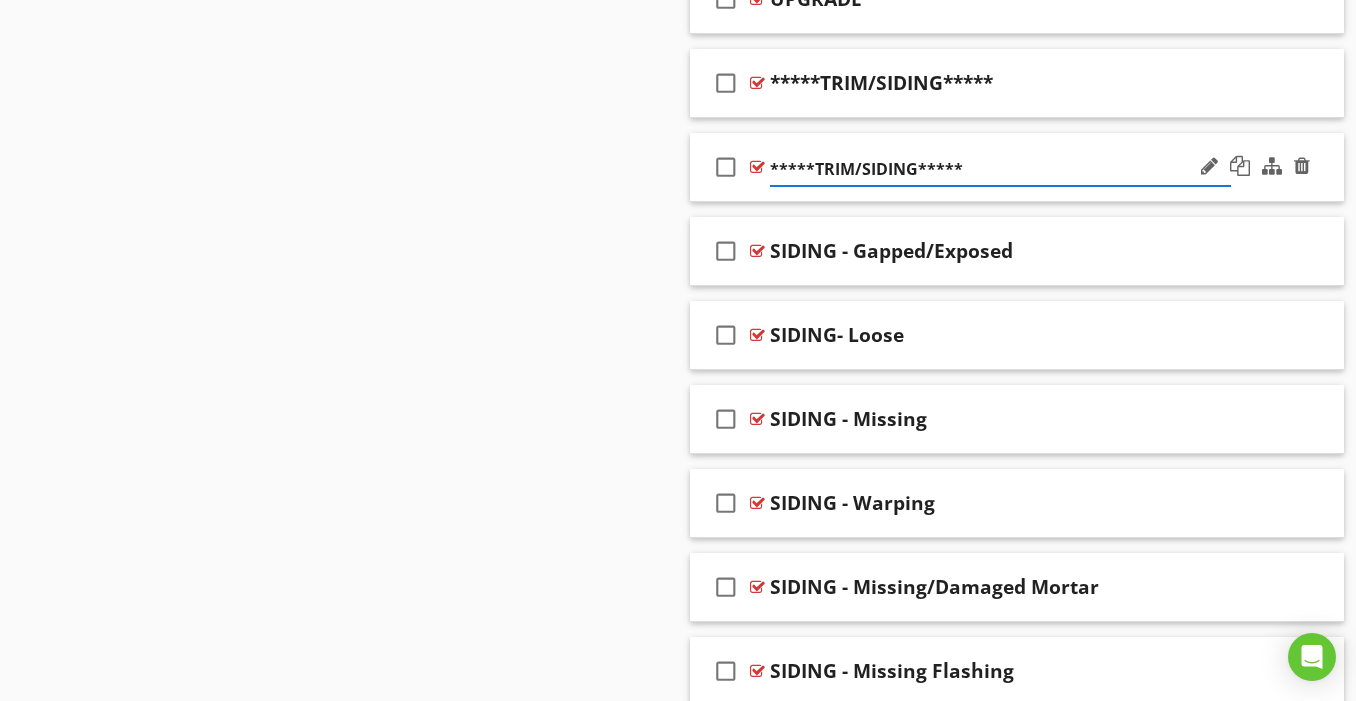 click on "*****TRIM/SIDING*****" at bounding box center (1000, 169) 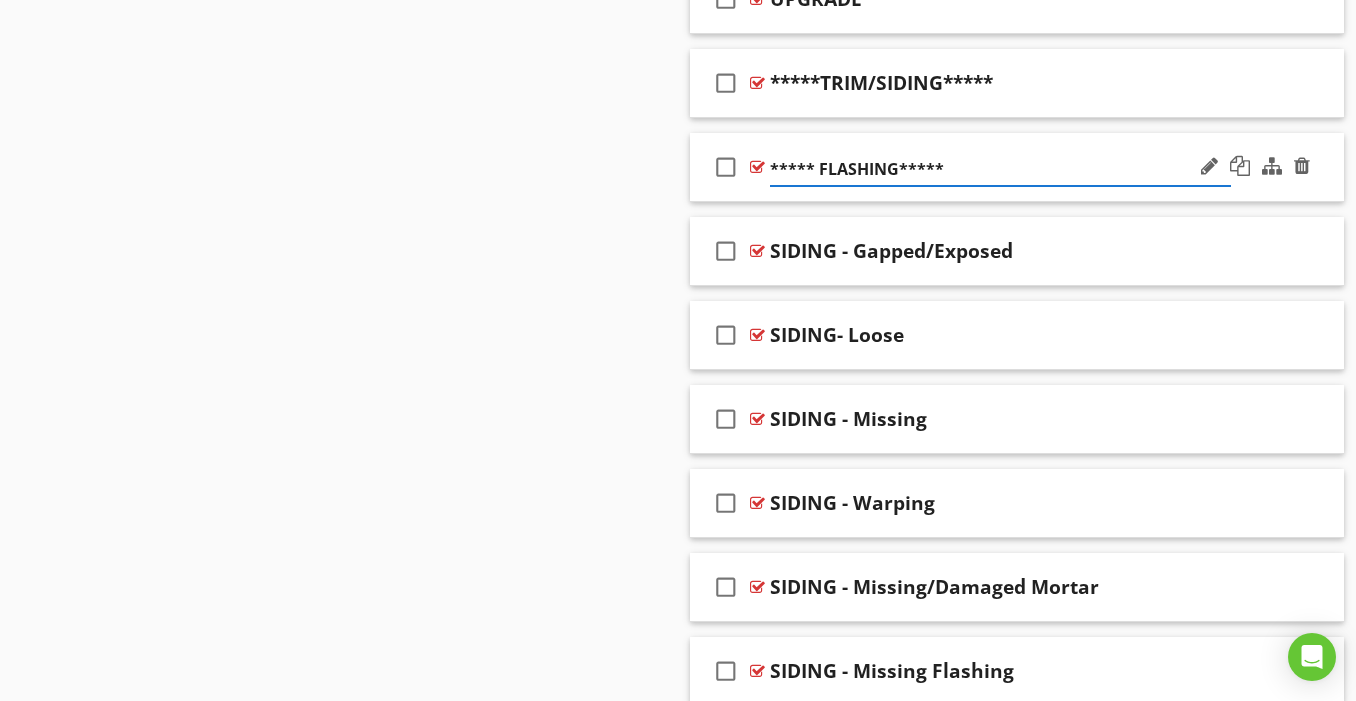 type on "***** FLASHING *****" 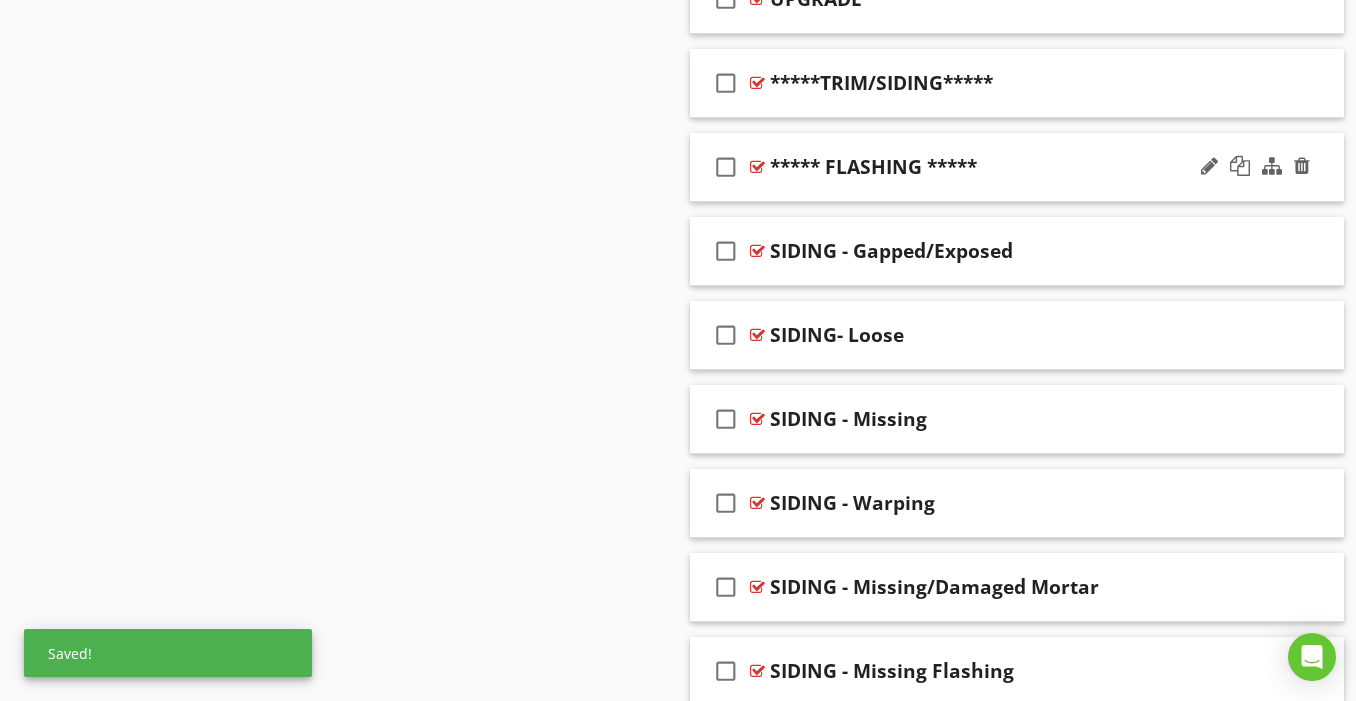 type 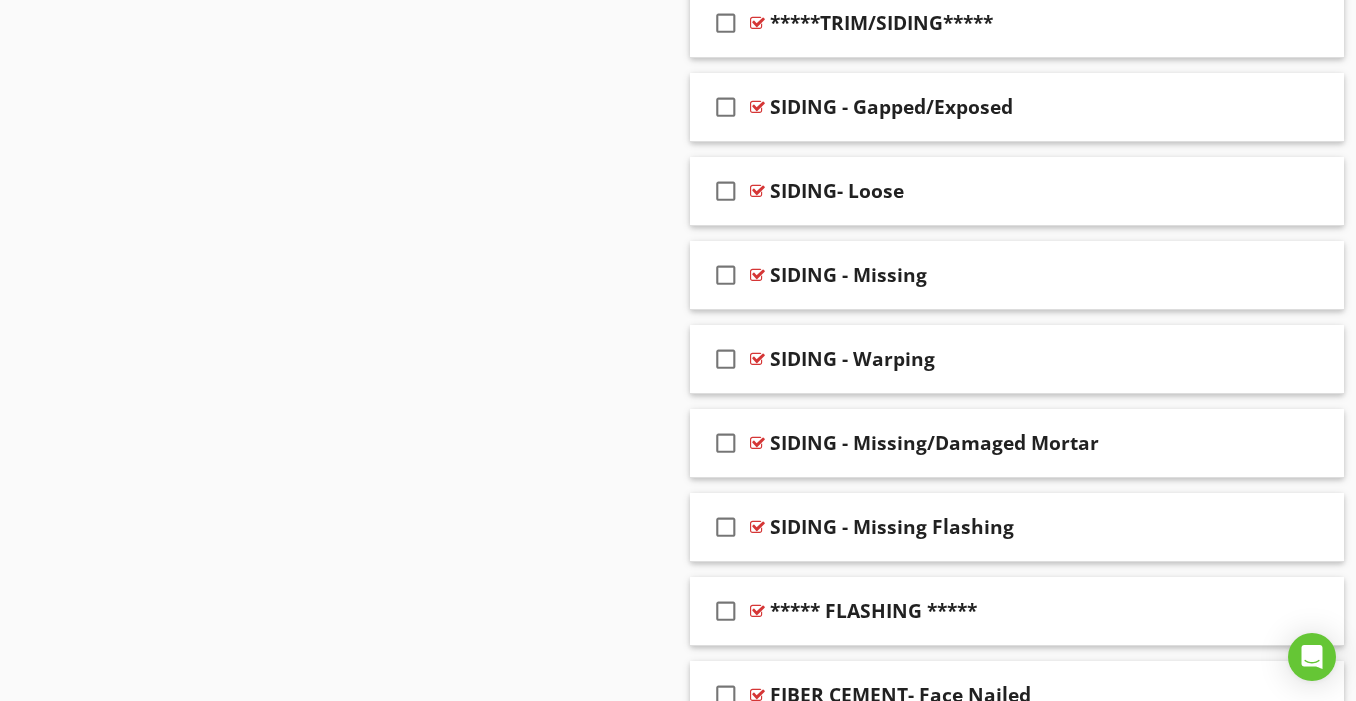 scroll, scrollTop: 1908, scrollLeft: 0, axis: vertical 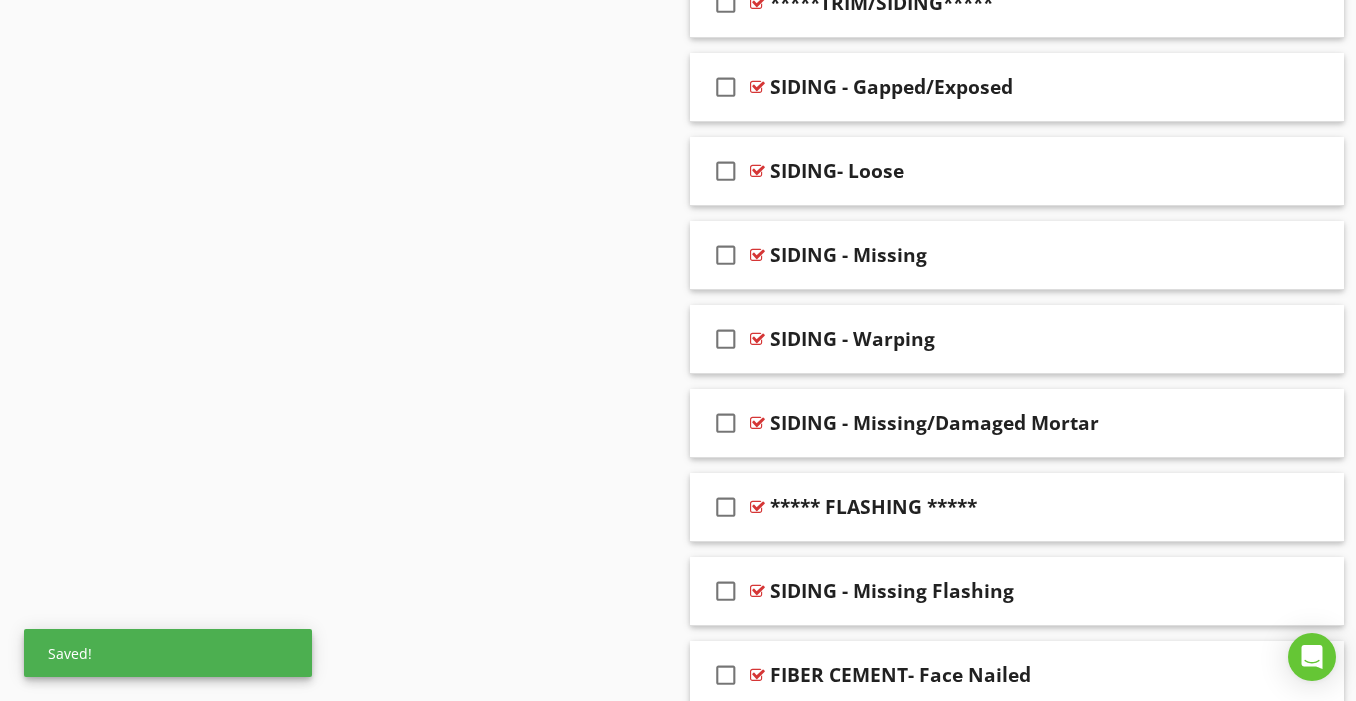 click on "Sections
GENERAL            EXTERIOR           ROOF           ATTIC           GARAGE           FUEL SERVICE           ELECTRICAL           PLUMBING           APPLIANCES           HVAC           INTERIORS           ENVIROMENTAL ANALYSIS           PIER & BEAM/CRAWLSPACE           POOLS & SPAS           WELL INSPECTION           SEWER SYSTEMS SCAN           IRRIGATION/SPRINKLER SYSTEM           SHEDS/SEPARATE STRUCTURES           THERMAL IMAGES           PRE-INSPECTION PHOTOS
Section
Attachments
Attachment
Items
SIDING, TRIM & MATERIALS           GRADING & VEGITATION           WALKWAYS, PATIOS & DRIVEWAYS           FOUNDATION           EXTERIOR DOORS           DOORBELL           GUTTERS            PORCHES, DECKS & ATTACHMENTS           LOG EXTERIOR           VENTS           EXTERIOR CLOSETS           EXTERIOR SHOWER           GENERATOR
Comments" at bounding box center (678, 793) 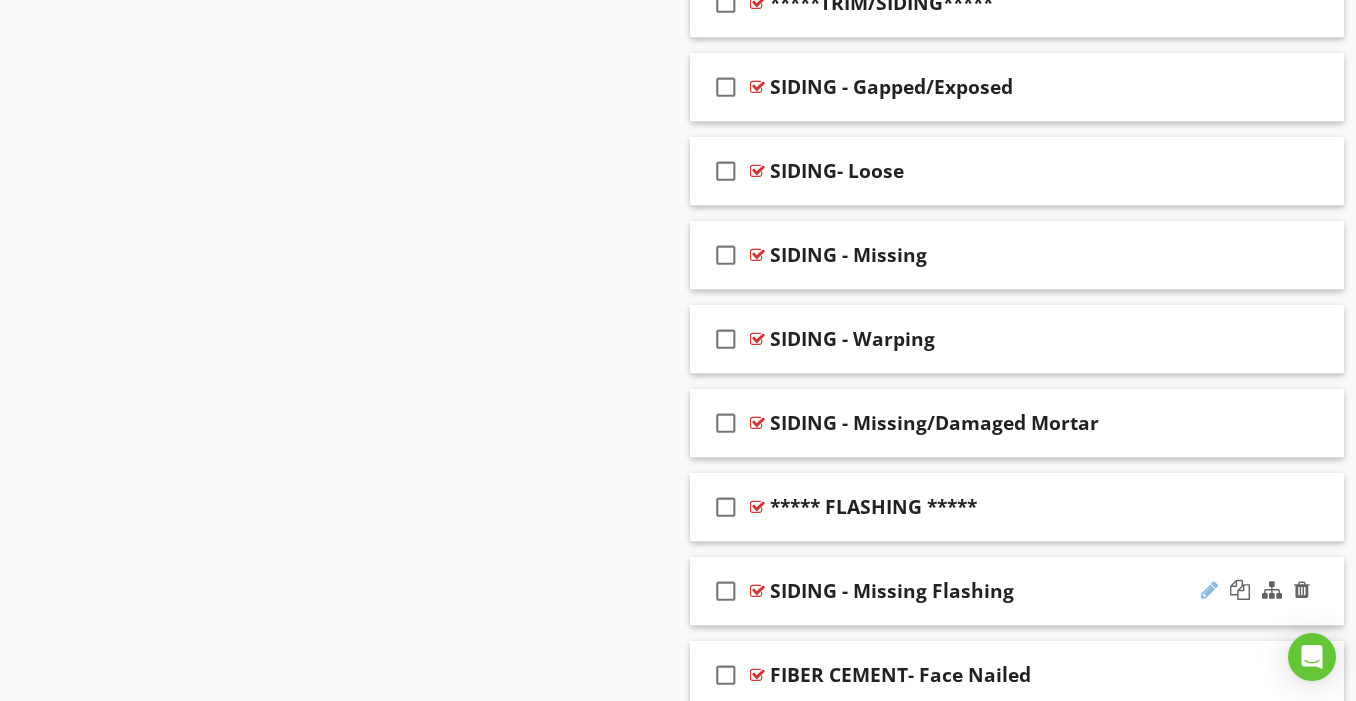 click at bounding box center (1209, 590) 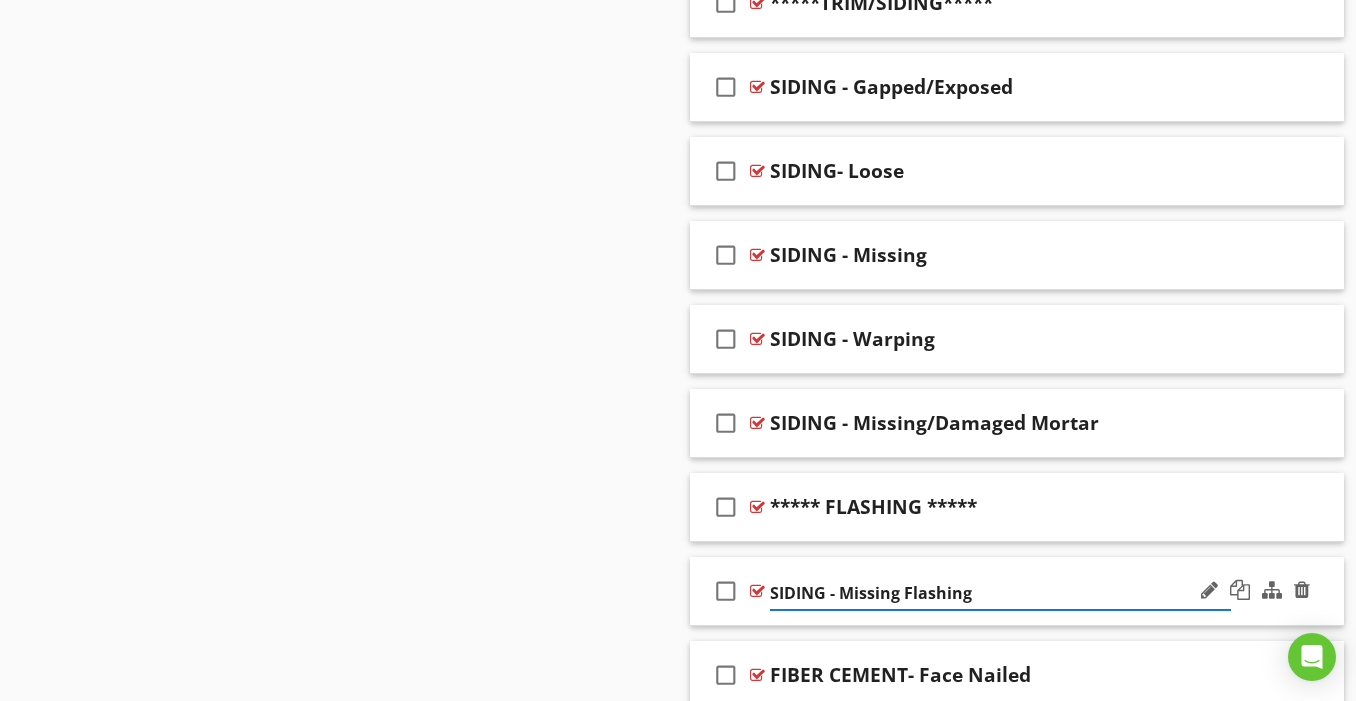 click on "SIDING - Missing Flashing" at bounding box center (1000, 593) 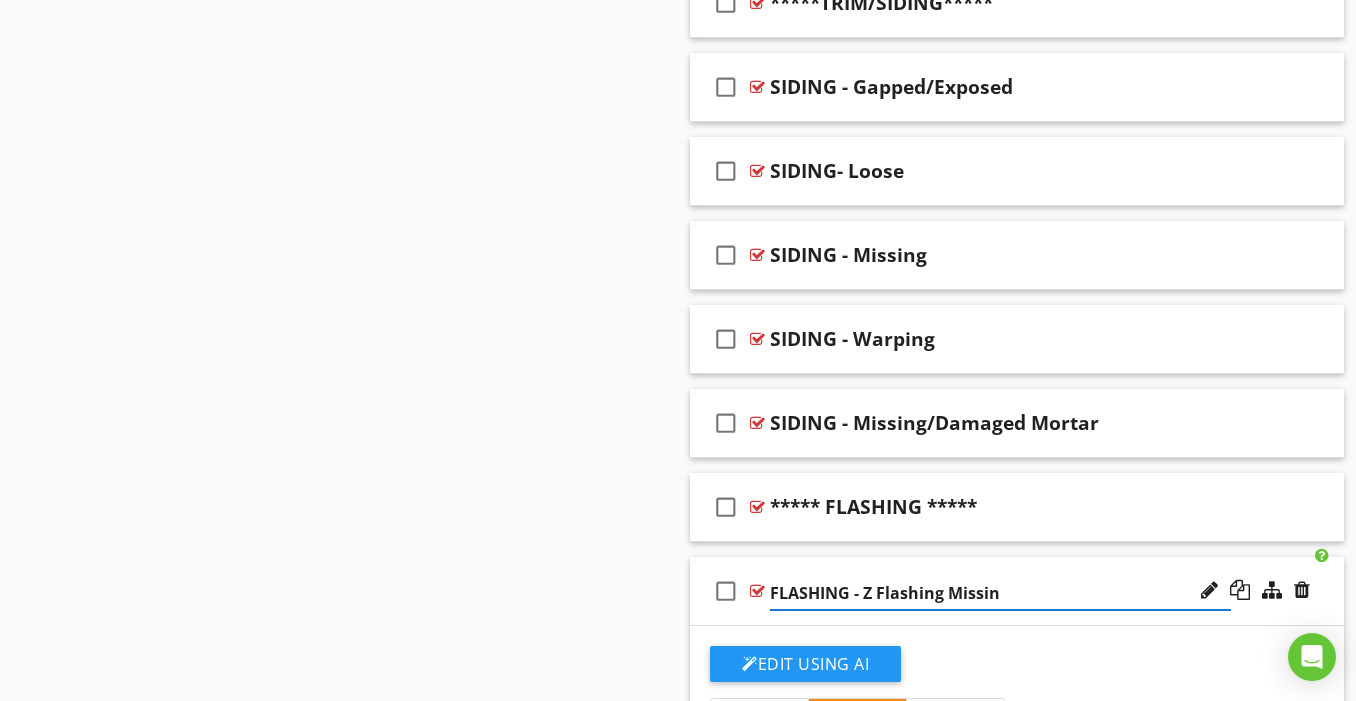 type on "FLASHING - Z Flashing Missing" 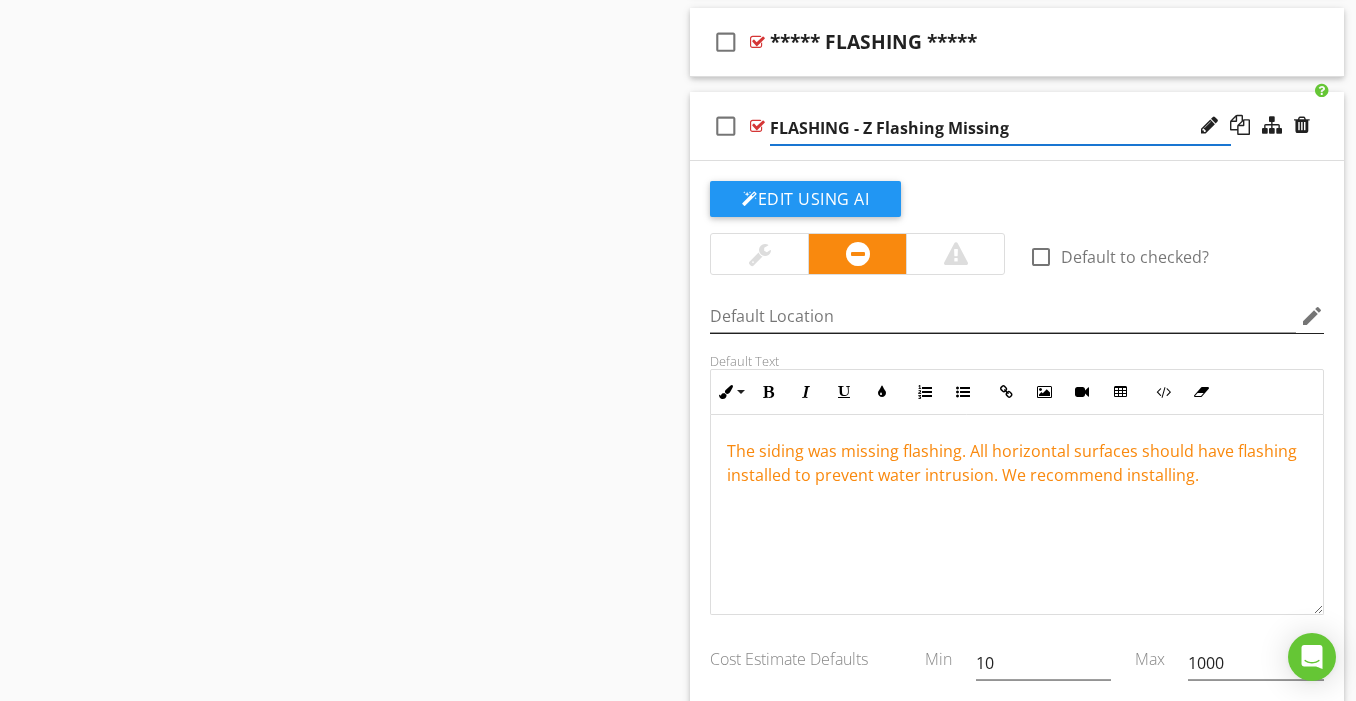 scroll, scrollTop: 2380, scrollLeft: 0, axis: vertical 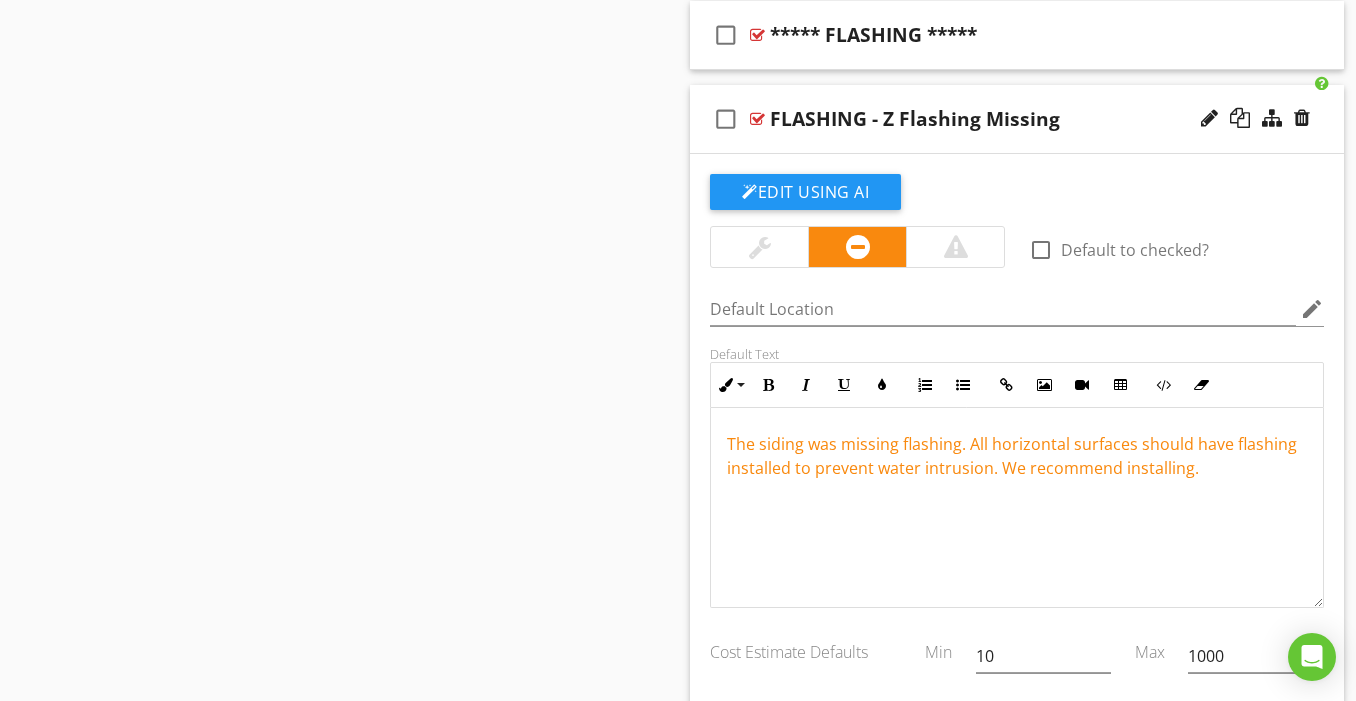 click on "The siding was missing flashing. All horizontal surfaces should have flashing installed to prevent water intrusion. We recommend installing." at bounding box center (1012, 456) 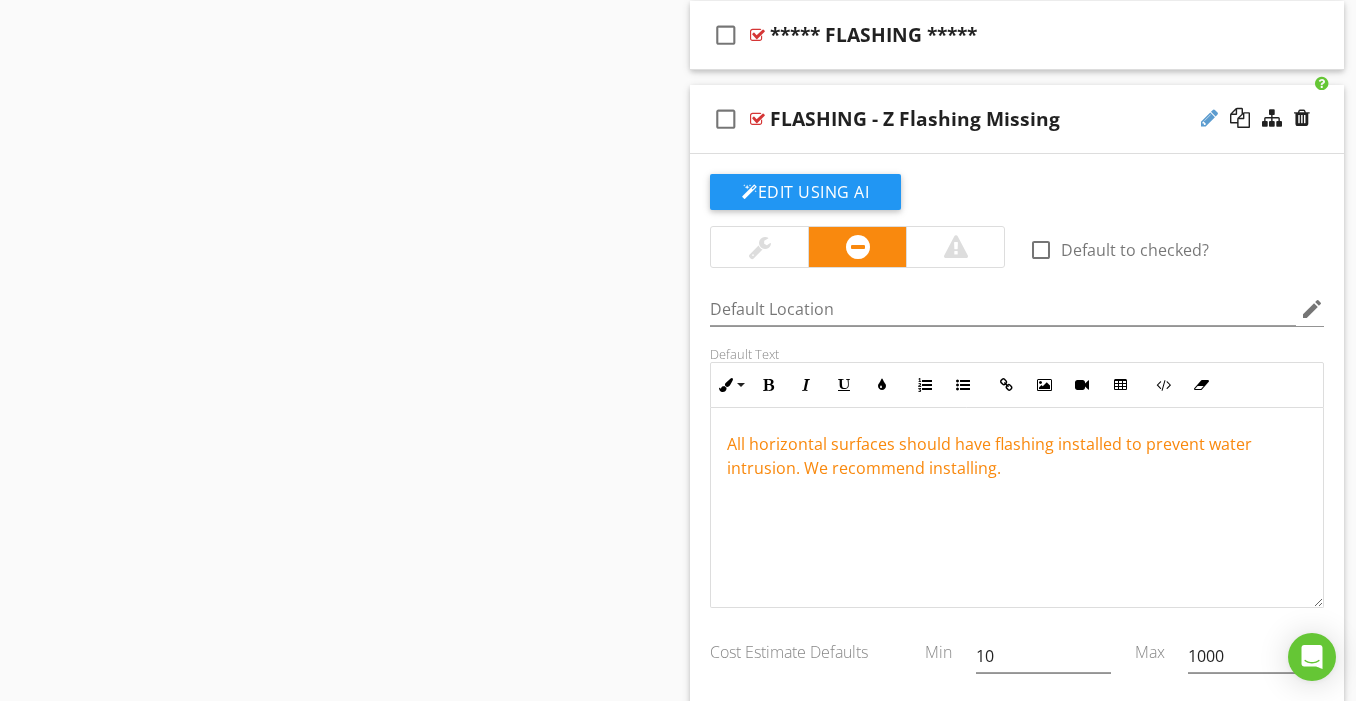 click at bounding box center (1209, 118) 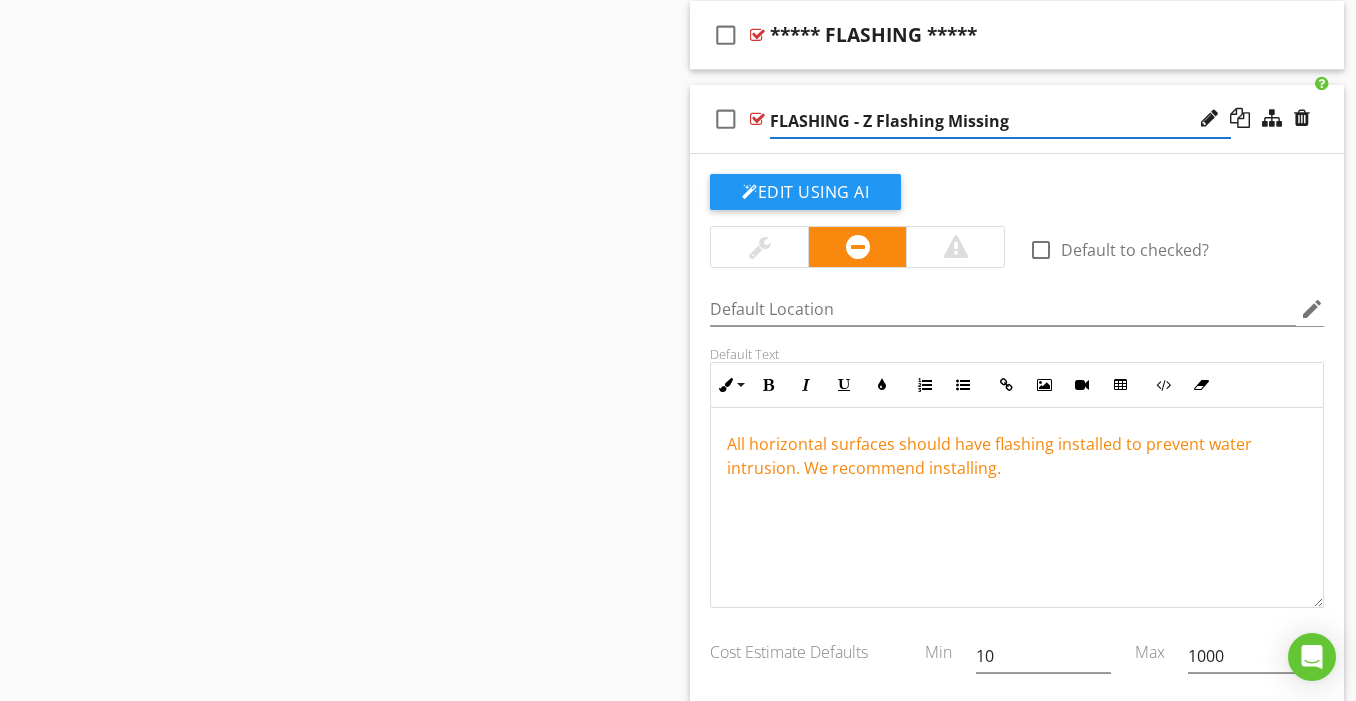 click on "FLASHING - Z Flashing Missing" at bounding box center [1000, 121] 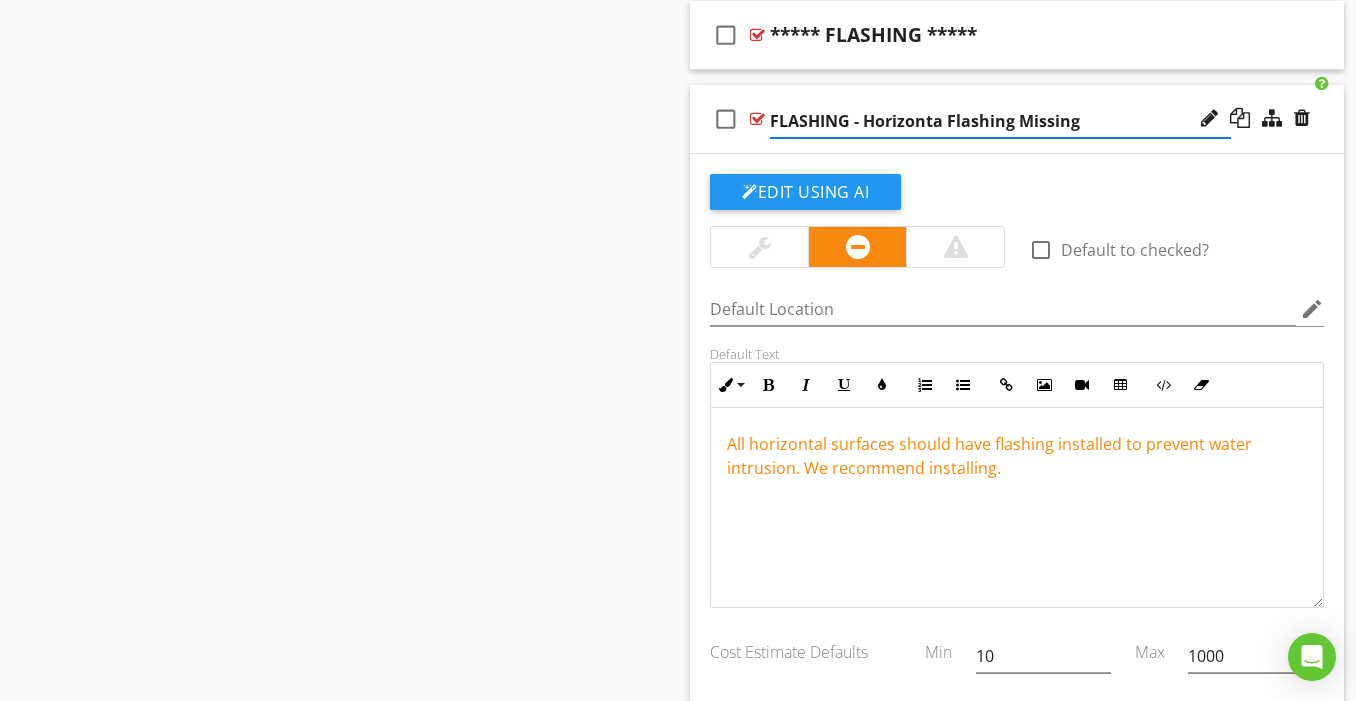type on "FLASHING - Horizontal Flashing Missing" 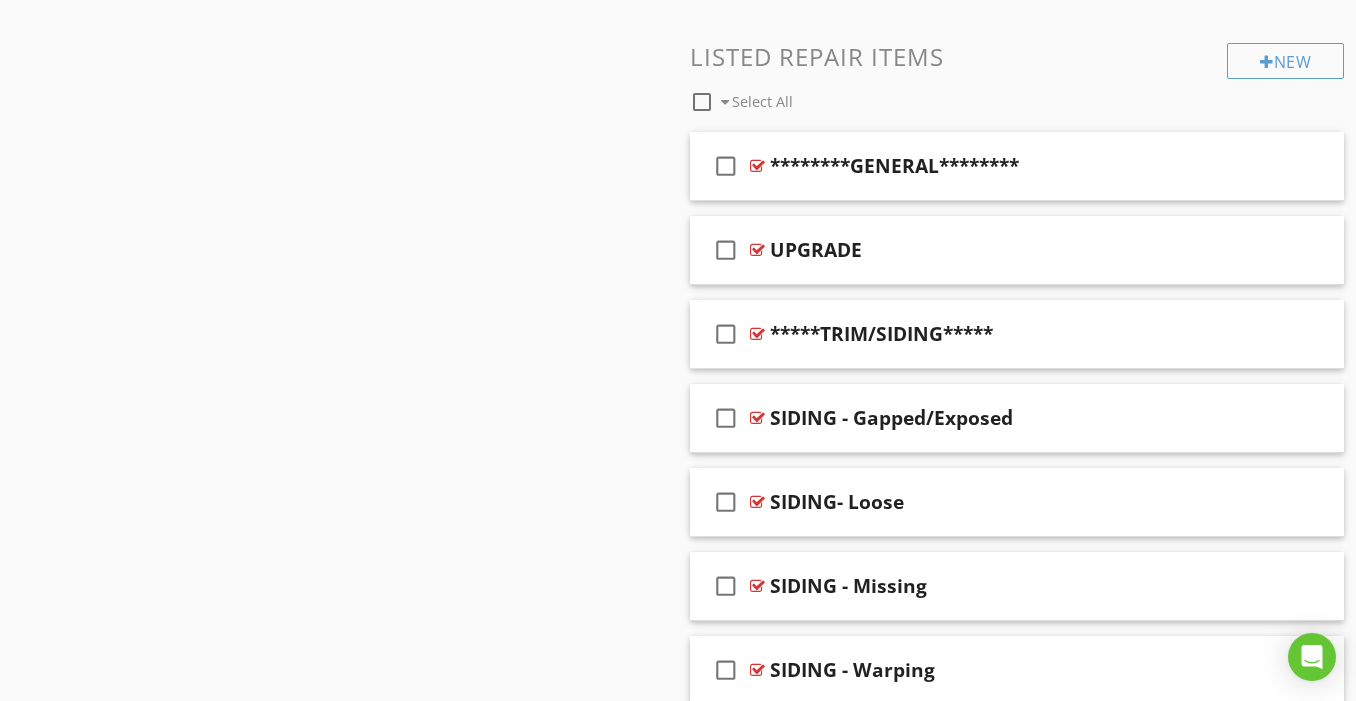 scroll, scrollTop: 1576, scrollLeft: 0, axis: vertical 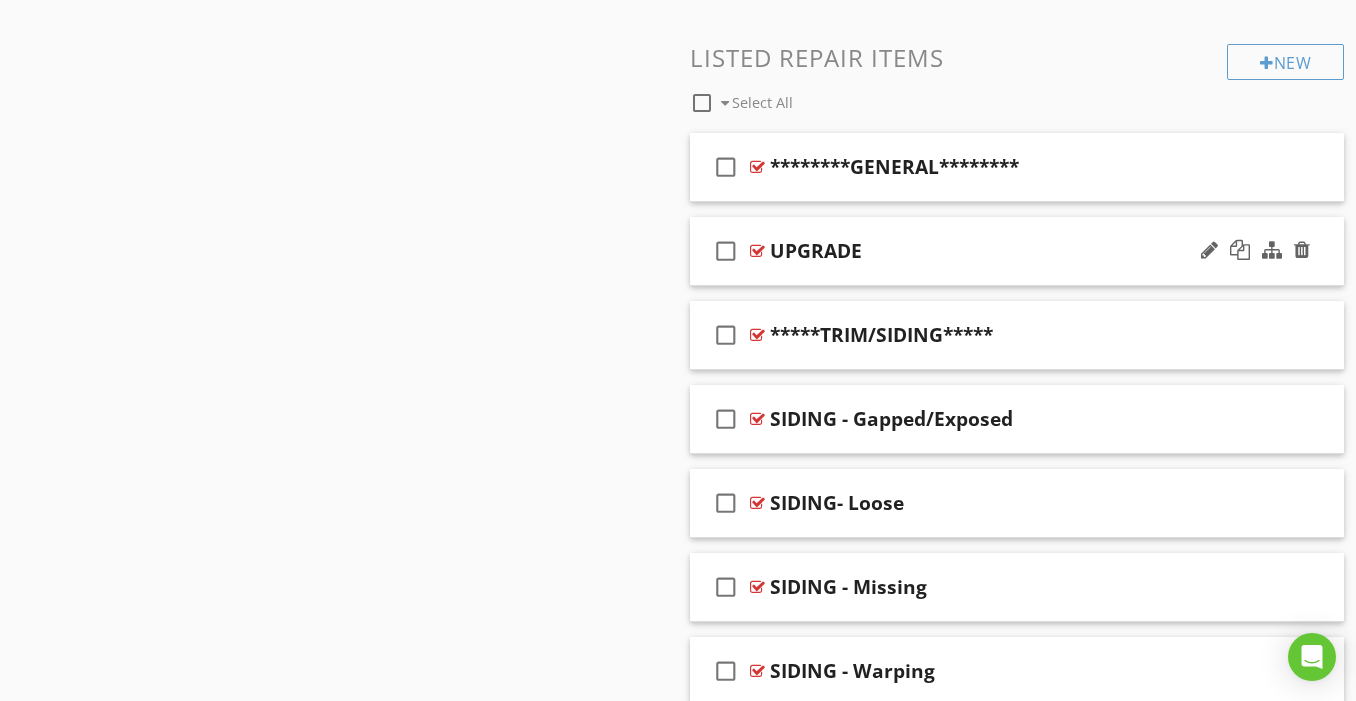 click on "check_box_outline_blank
UPGRADE" at bounding box center [1017, 251] 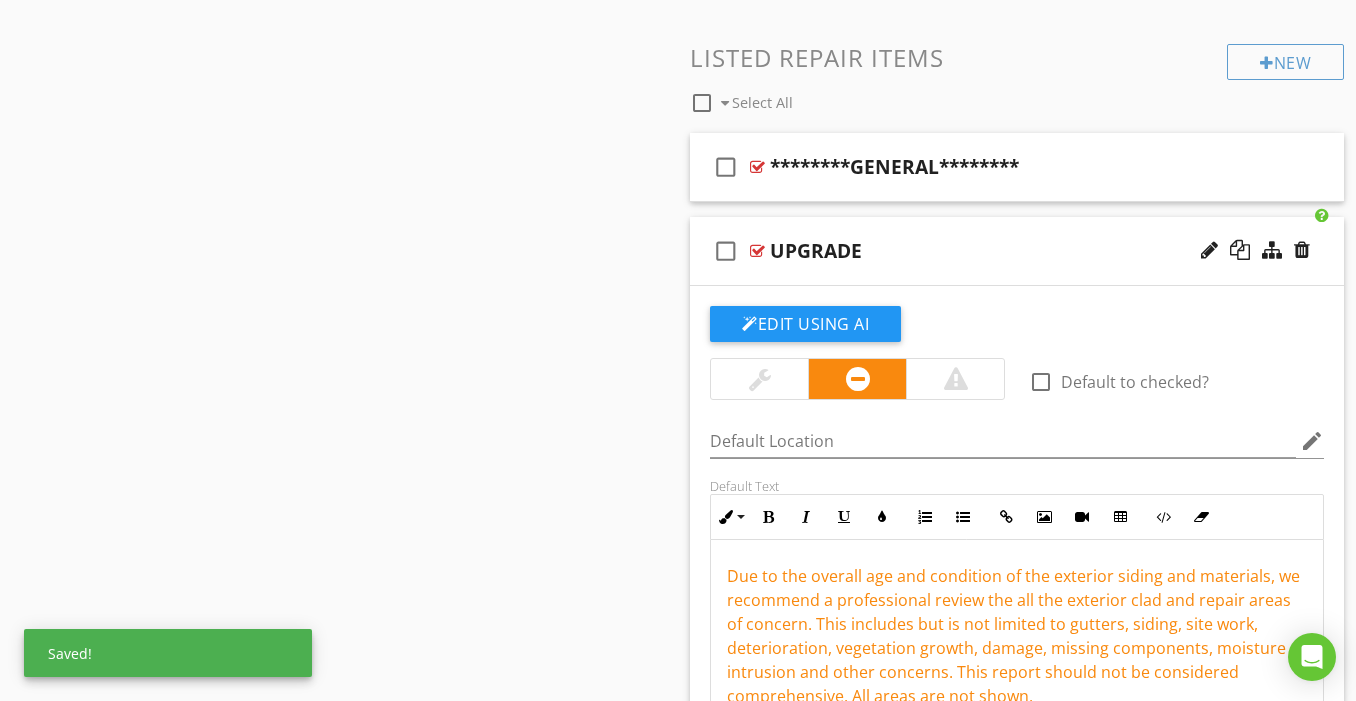 click on "check_box_outline_blank
UPGRADE" at bounding box center (1017, 251) 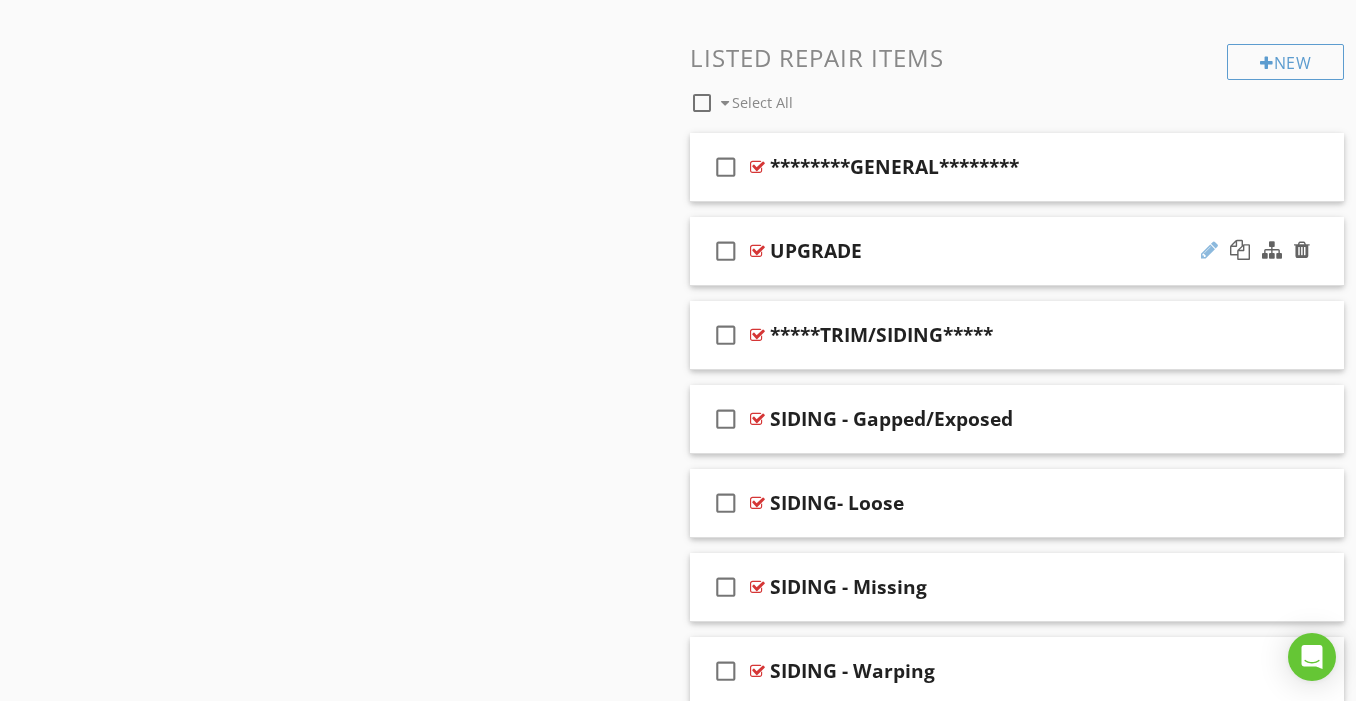 click at bounding box center (1209, 250) 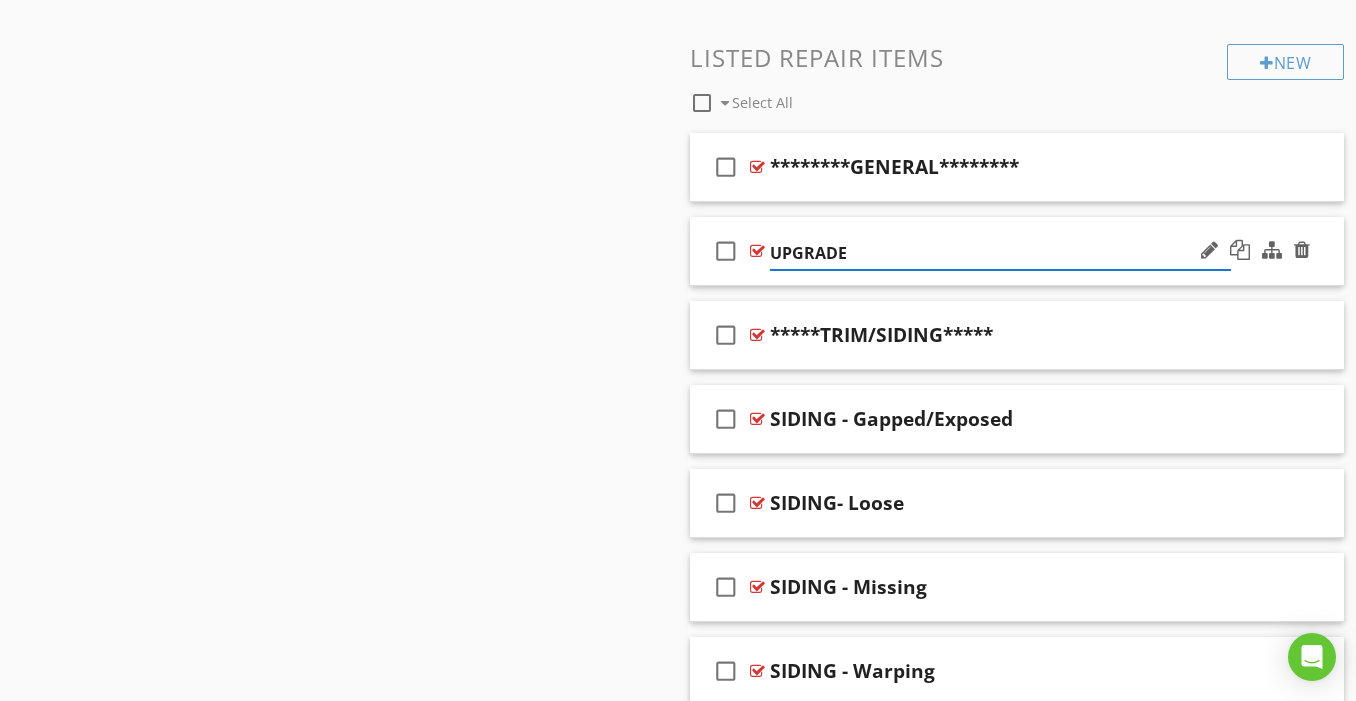 click on "UPGRADE" at bounding box center (1000, 253) 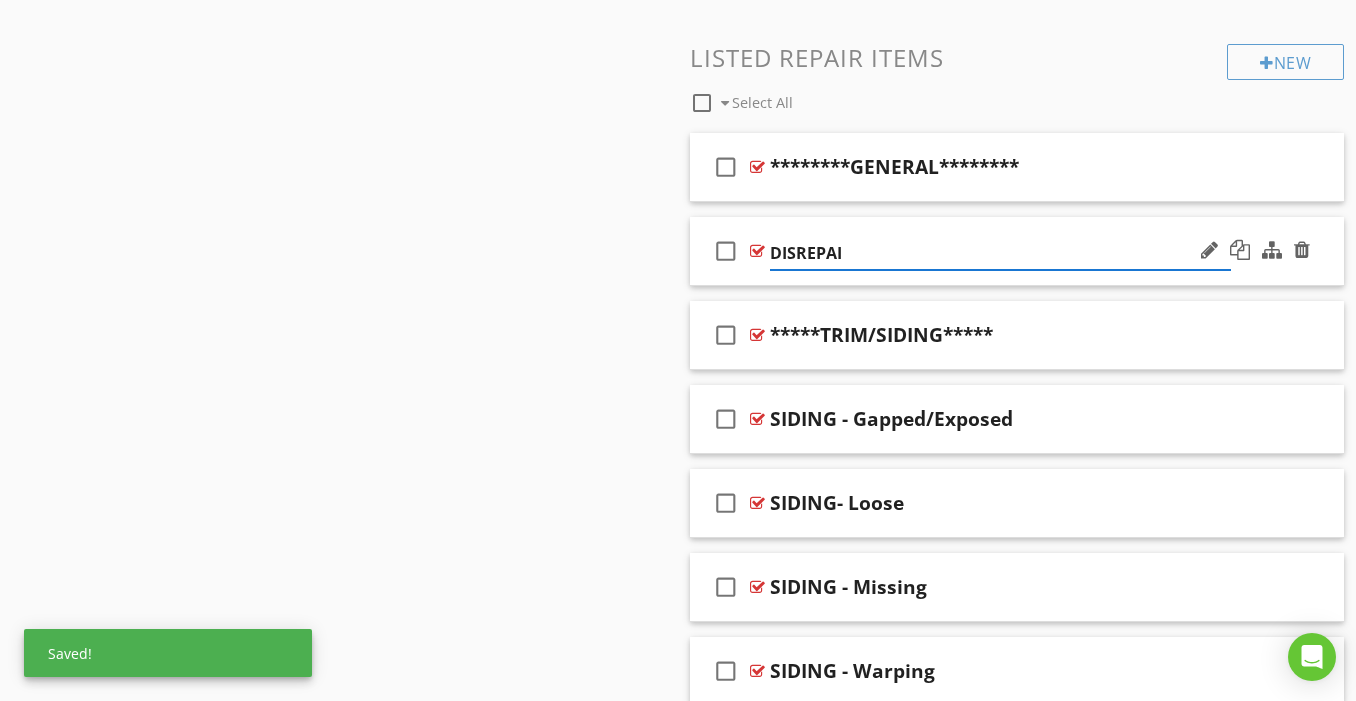 type on "DISREPAIR" 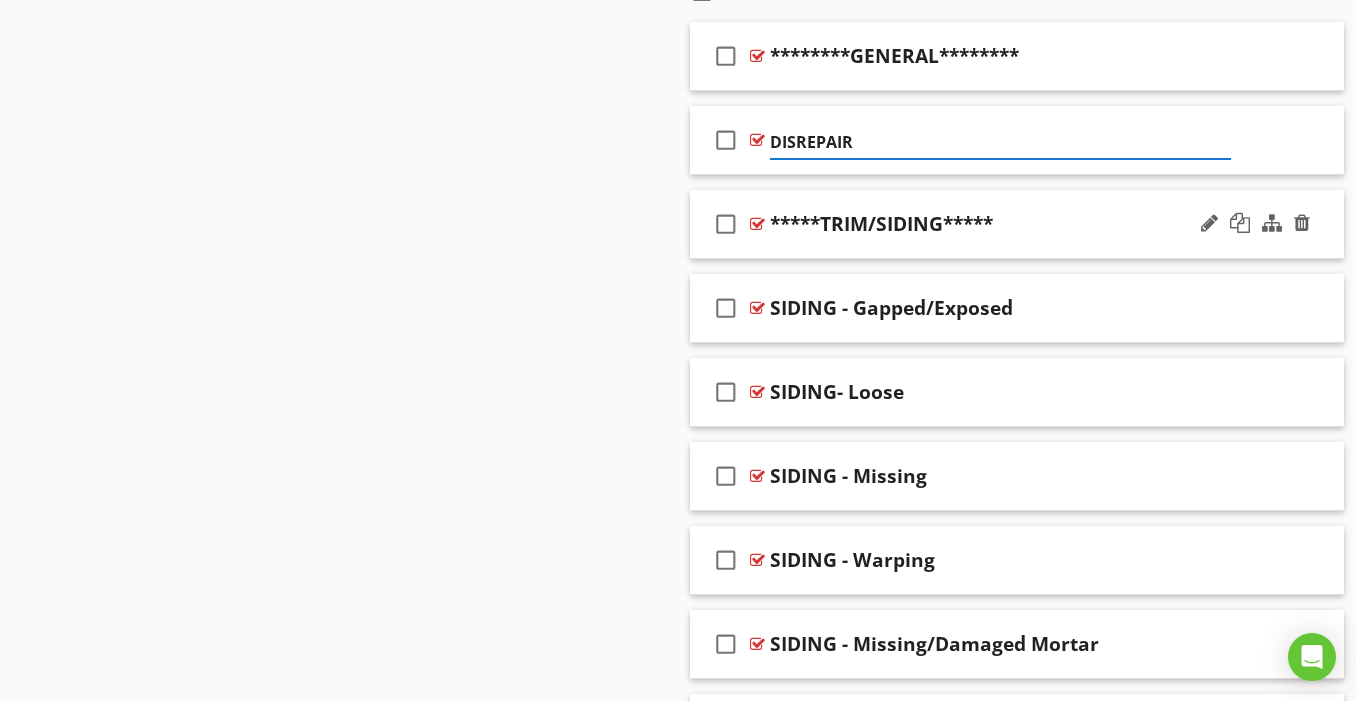 scroll, scrollTop: 1690, scrollLeft: 0, axis: vertical 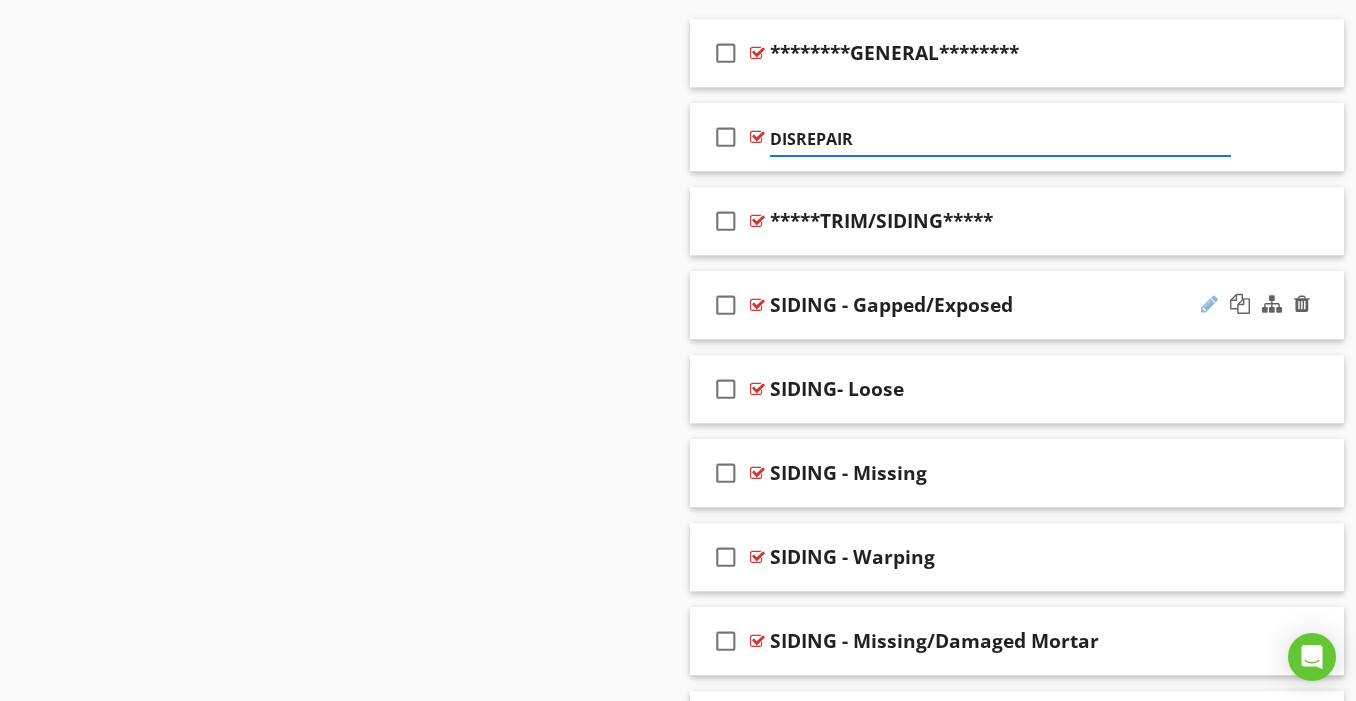 click at bounding box center (1209, 304) 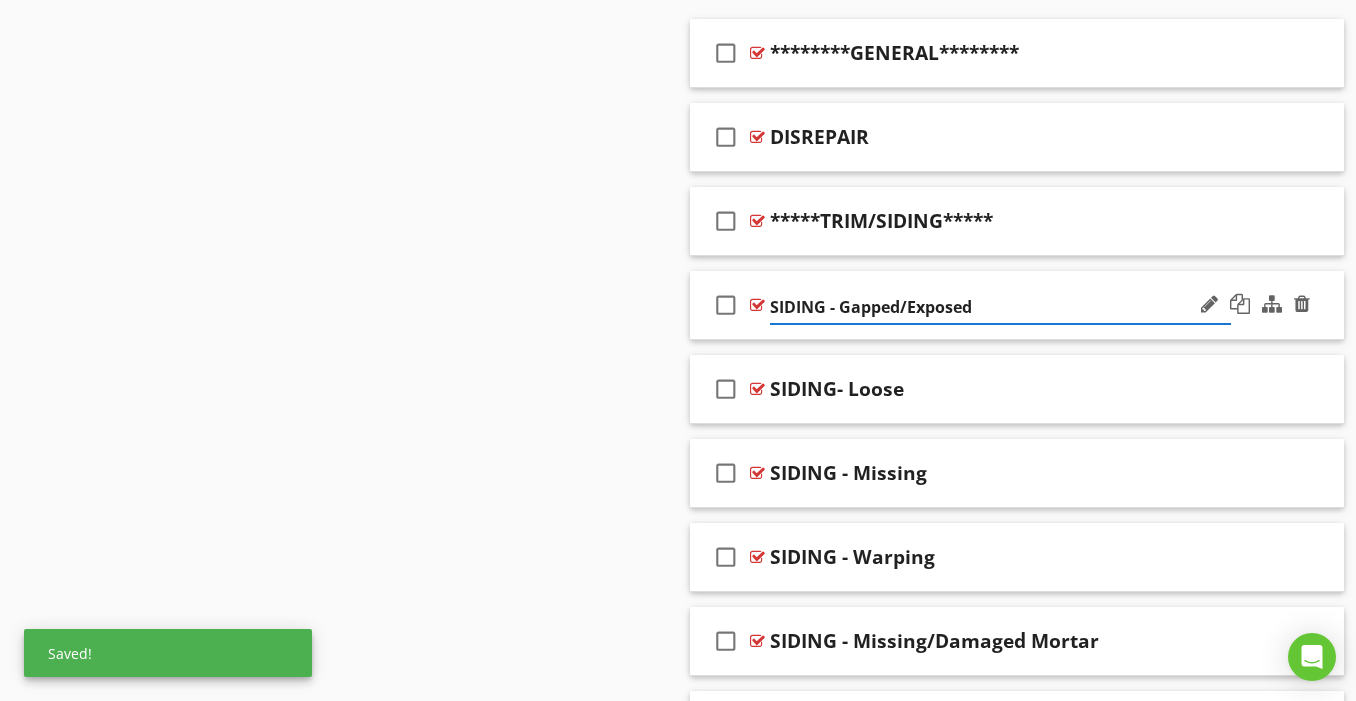 click on "SIDING - Gapped/Exposed" at bounding box center (1000, 307) 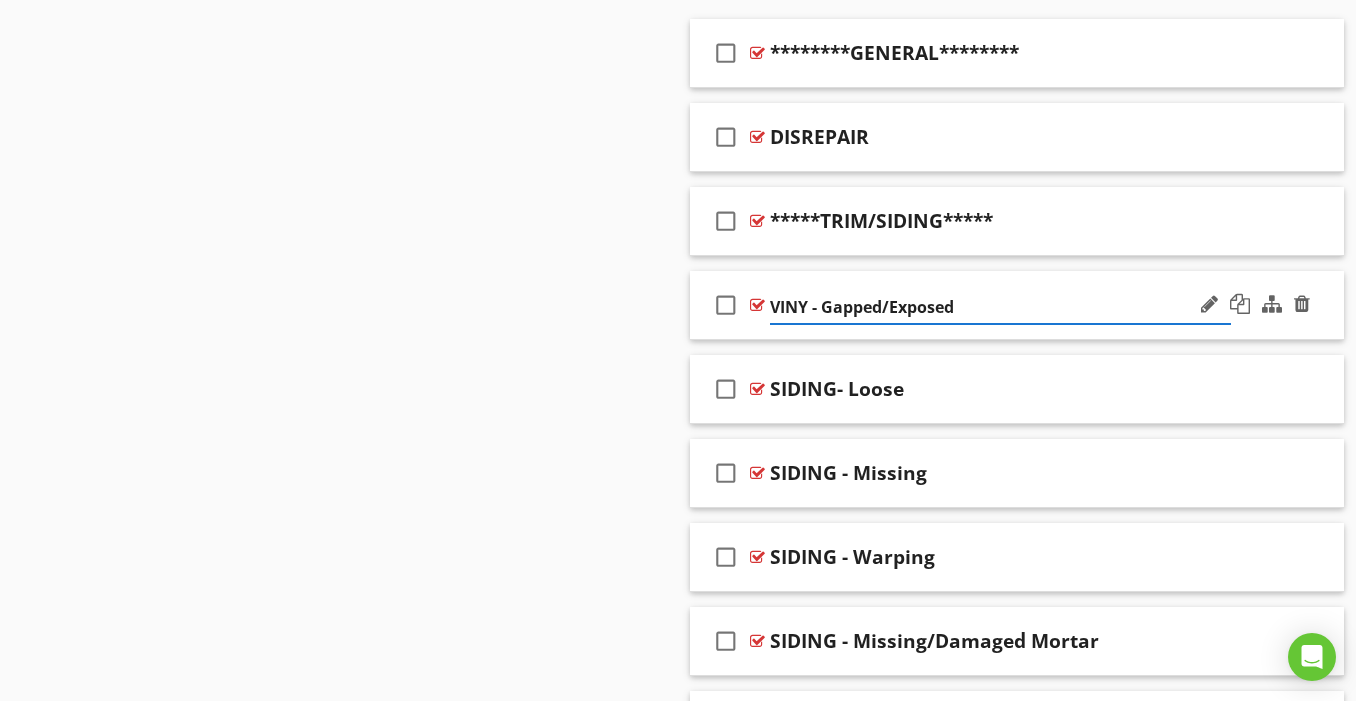 type on "VINYL - Gapped/Exposed" 